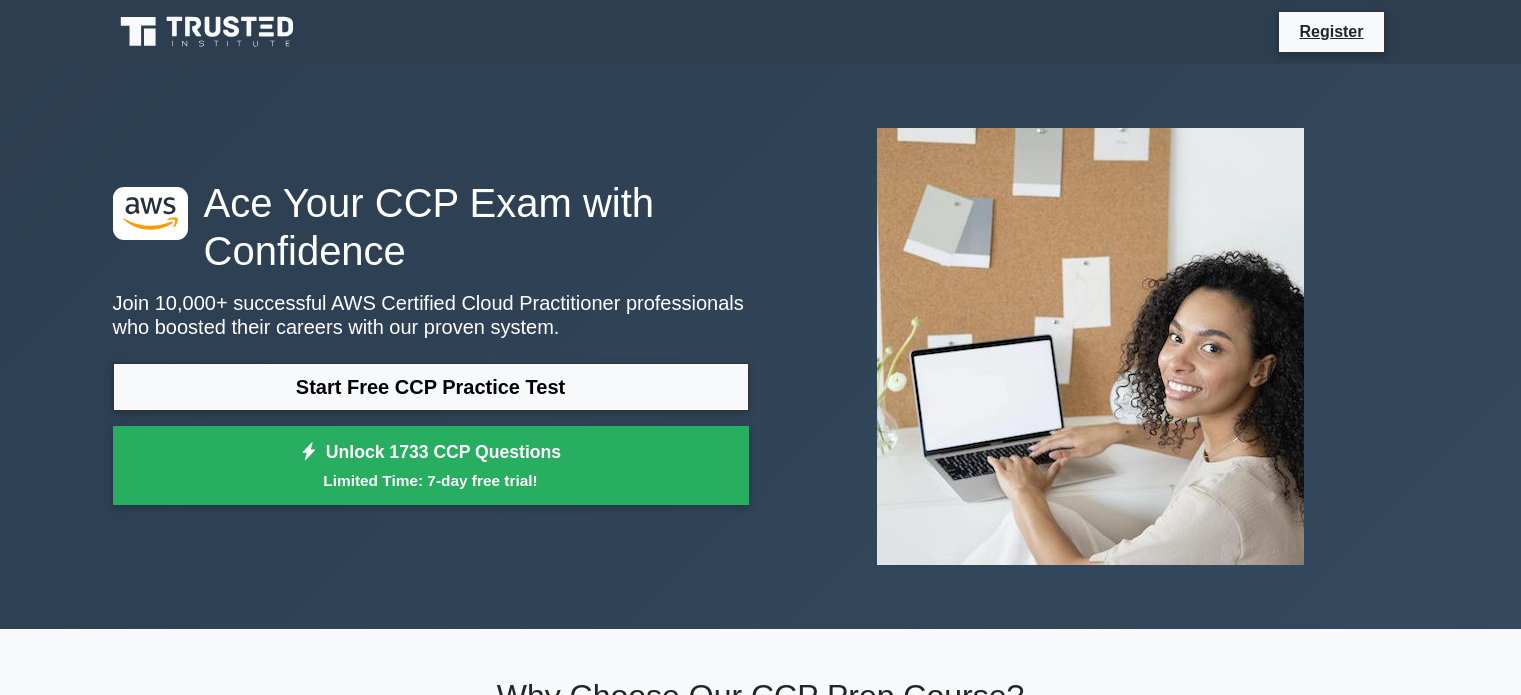scroll, scrollTop: 31, scrollLeft: 0, axis: vertical 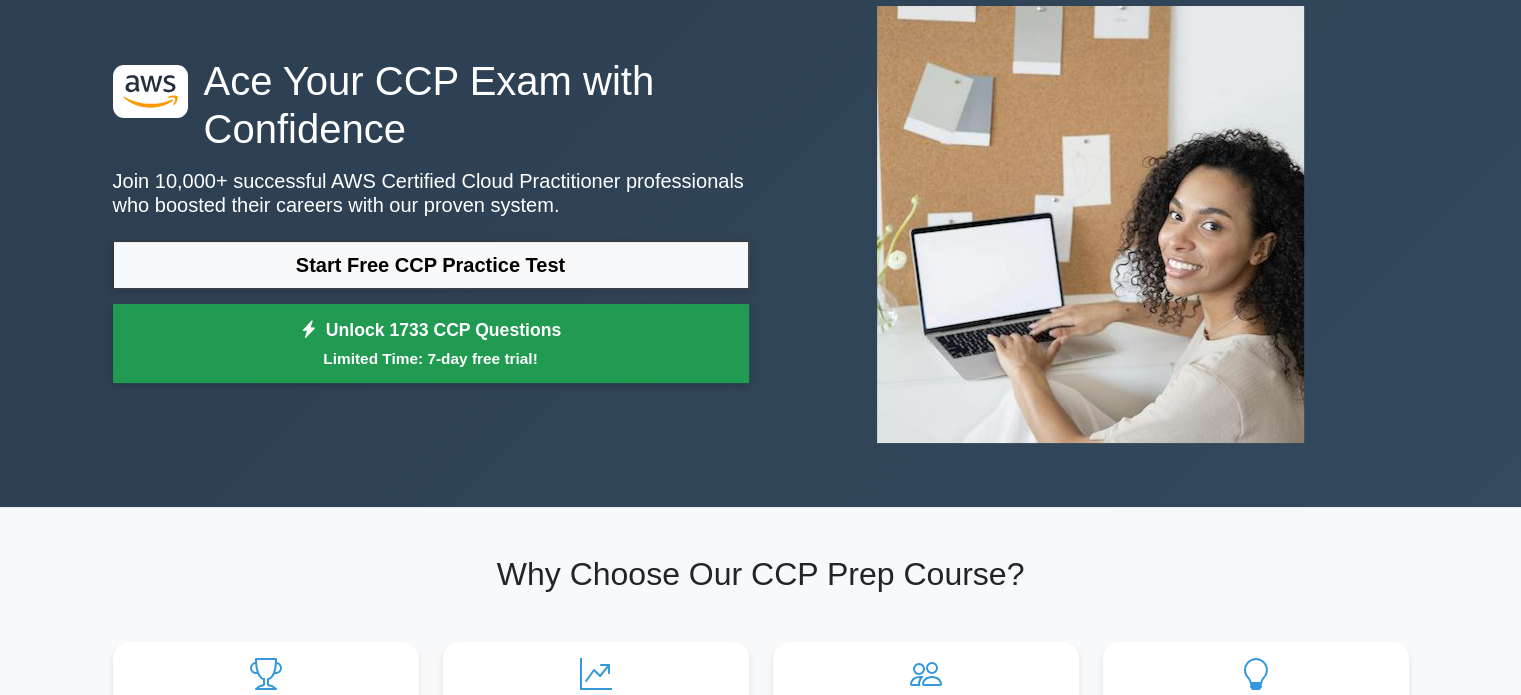 click on "Unlock 1733 CCP Questions
Limited Time: 7-day free trial!" at bounding box center [431, 344] 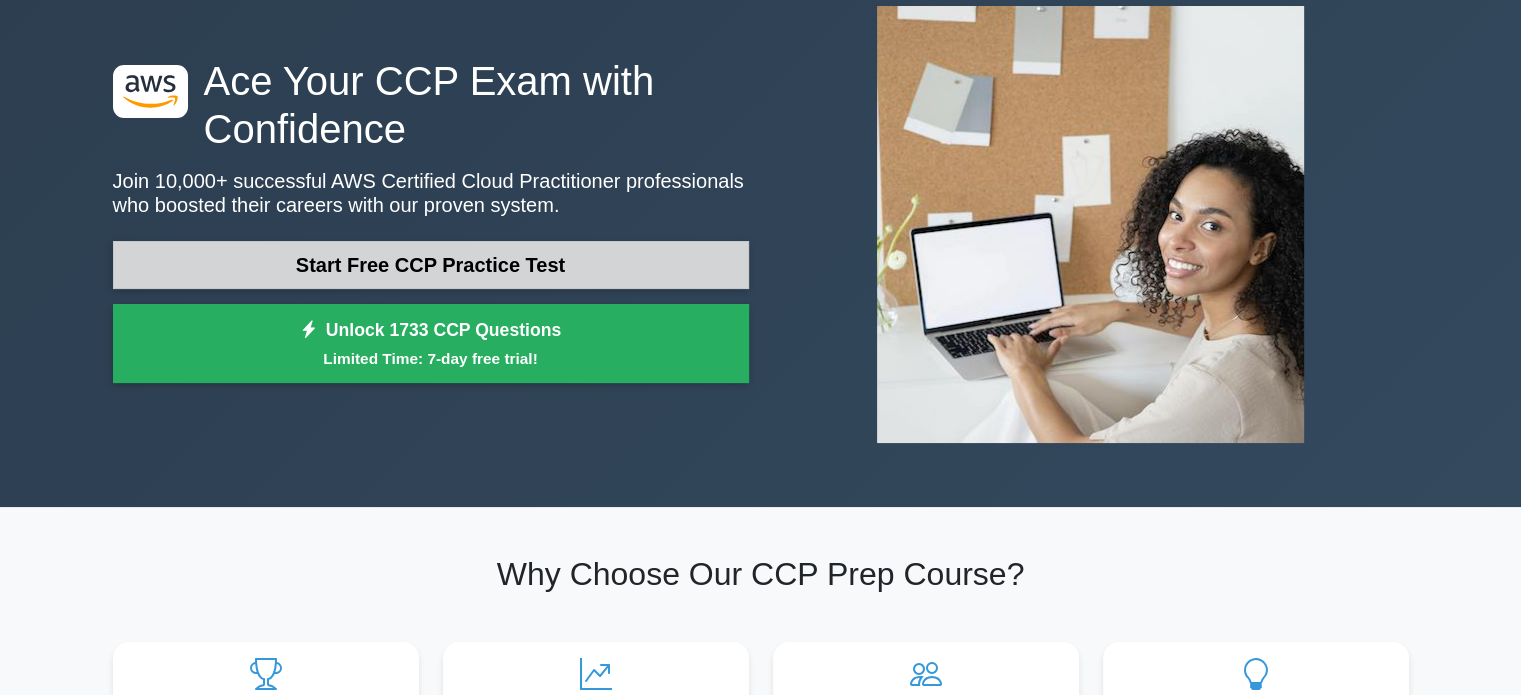 click on "Start Free CCP Practice Test" at bounding box center [431, 265] 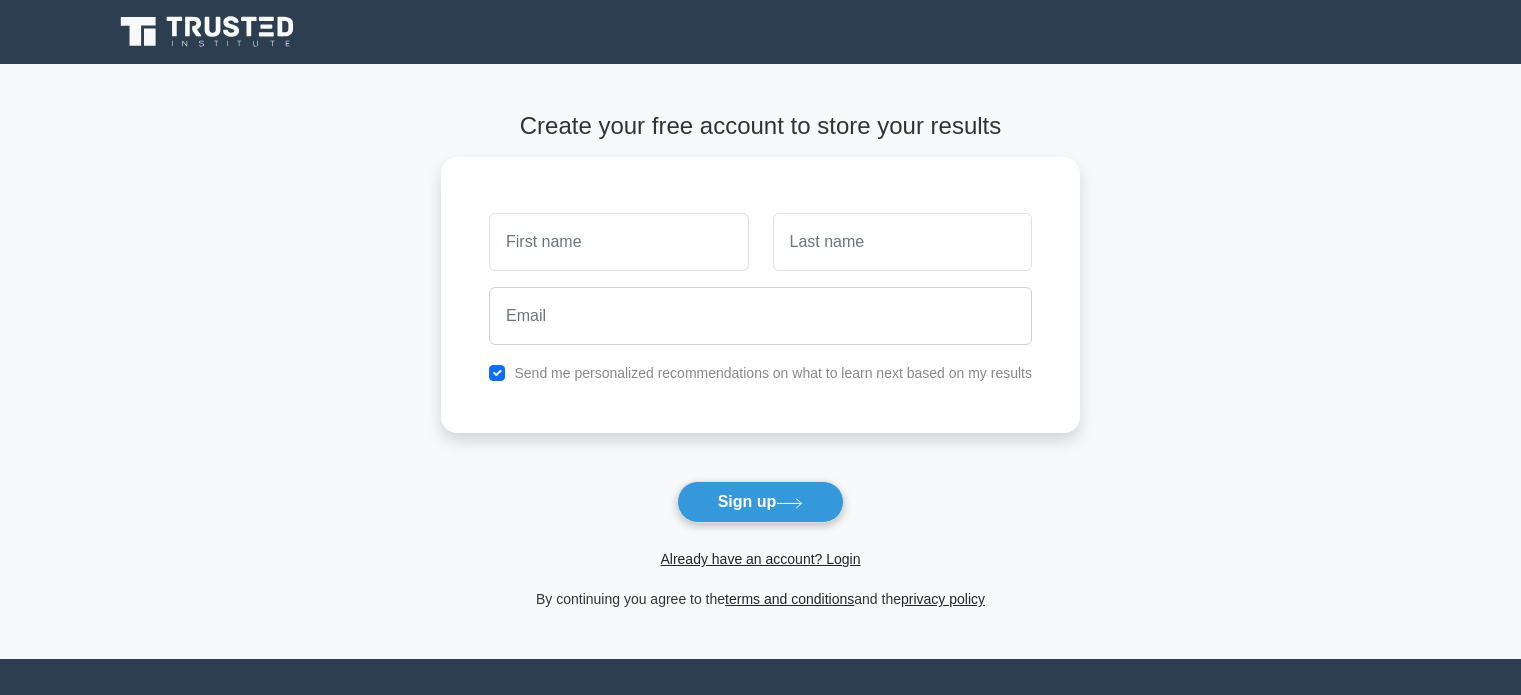 scroll, scrollTop: 0, scrollLeft: 0, axis: both 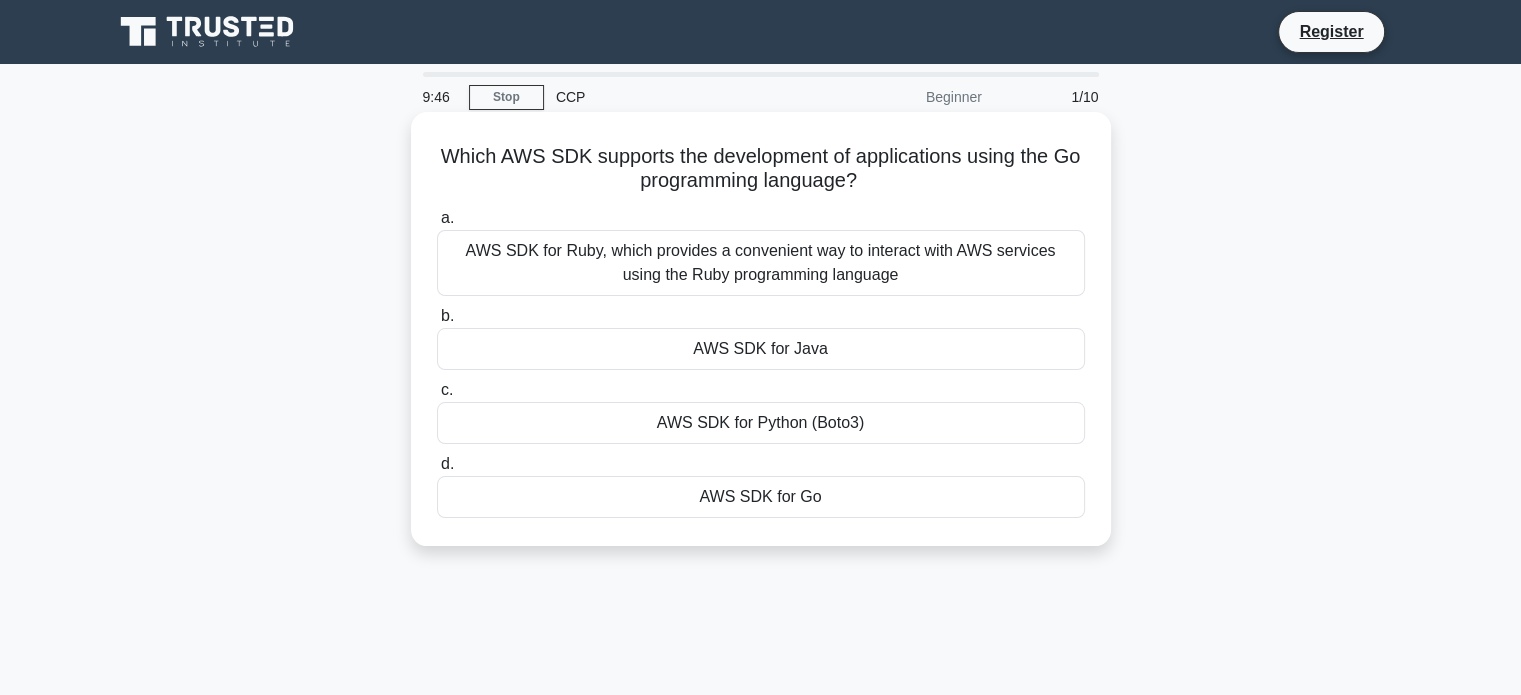 click on "AWS SDK for Go" at bounding box center (761, 497) 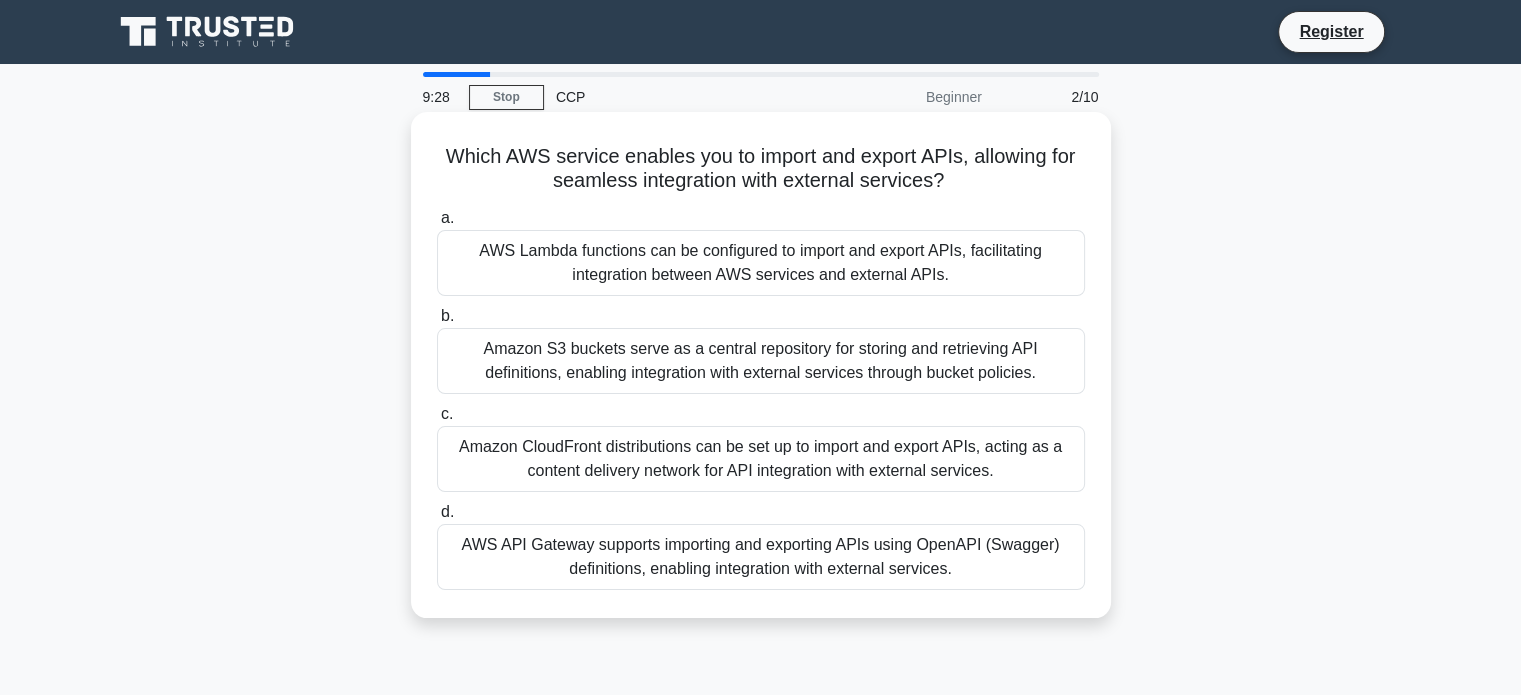 click on "AWS API Gateway supports importing and exporting APIs using OpenAPI (Swagger) definitions, enabling integration with external services." at bounding box center (761, 557) 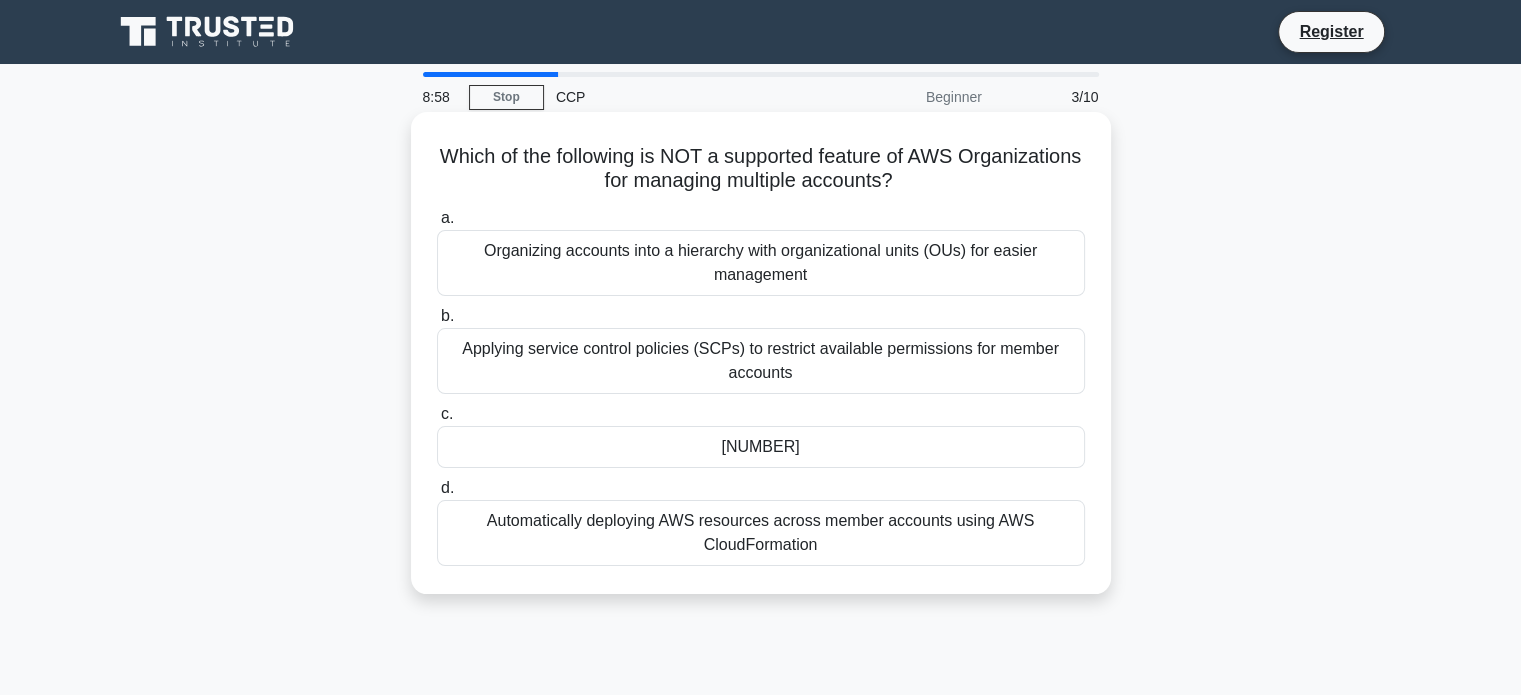 click on "Applying service control policies (SCPs) to restrict available permissions for member accounts" at bounding box center [761, 361] 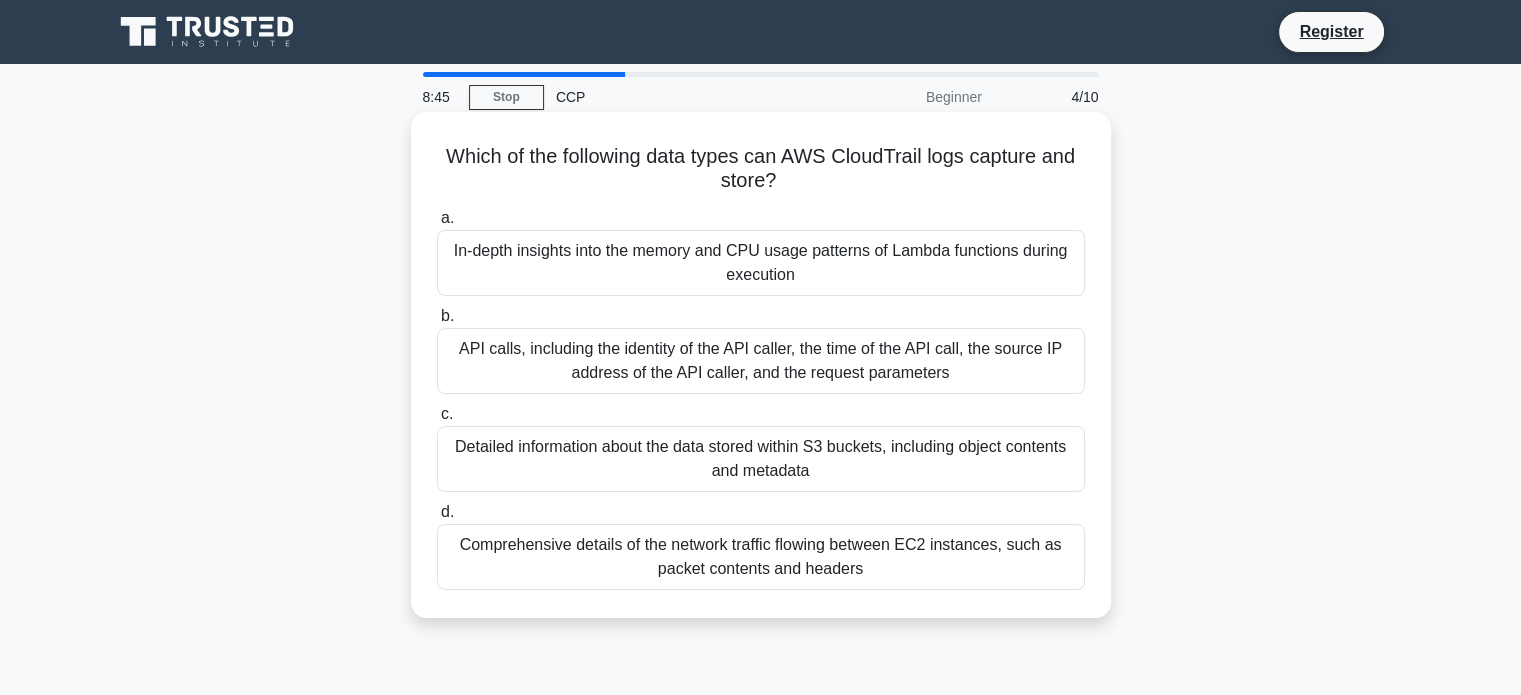 click on "API calls, including the identity of the API caller, the time of the API call, the source IP address of the API caller, and the request parameters" at bounding box center [761, 361] 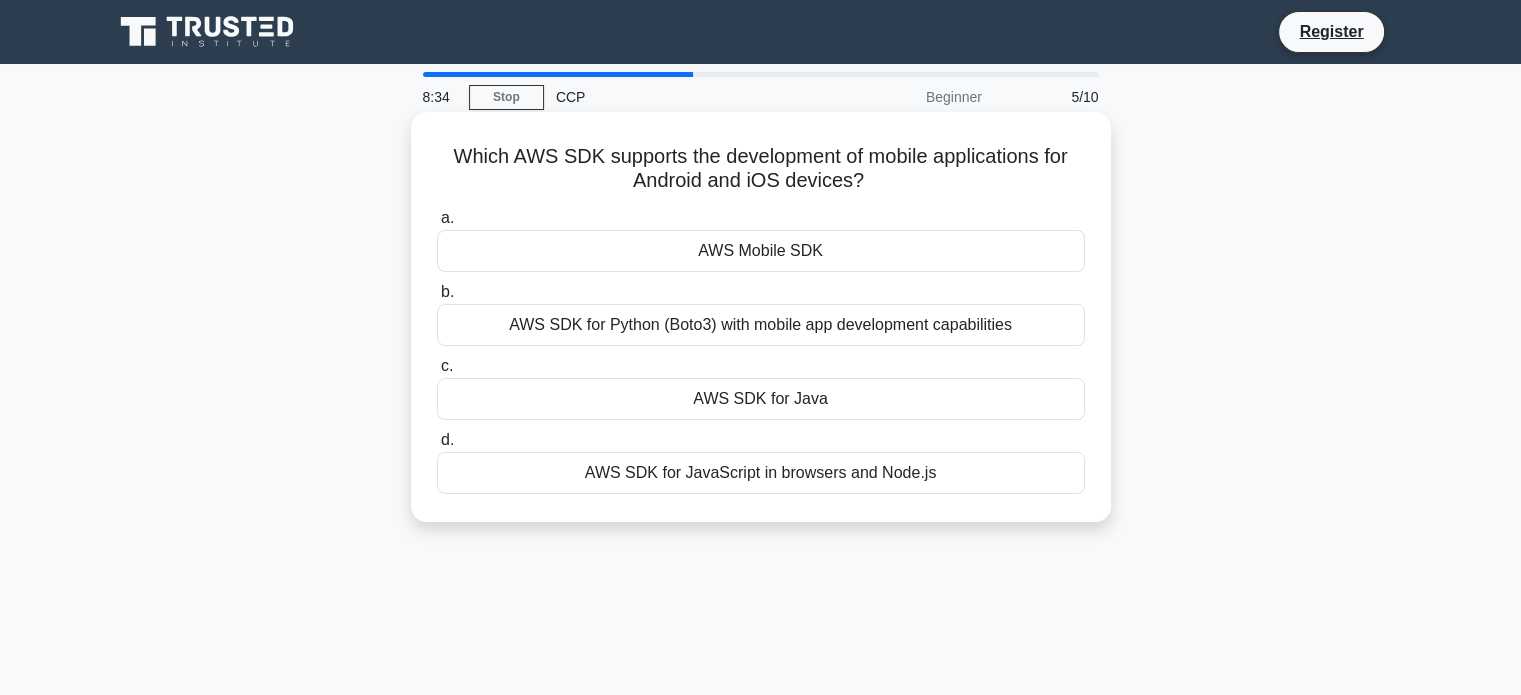 click on "AWS SDK for Java" at bounding box center (761, 399) 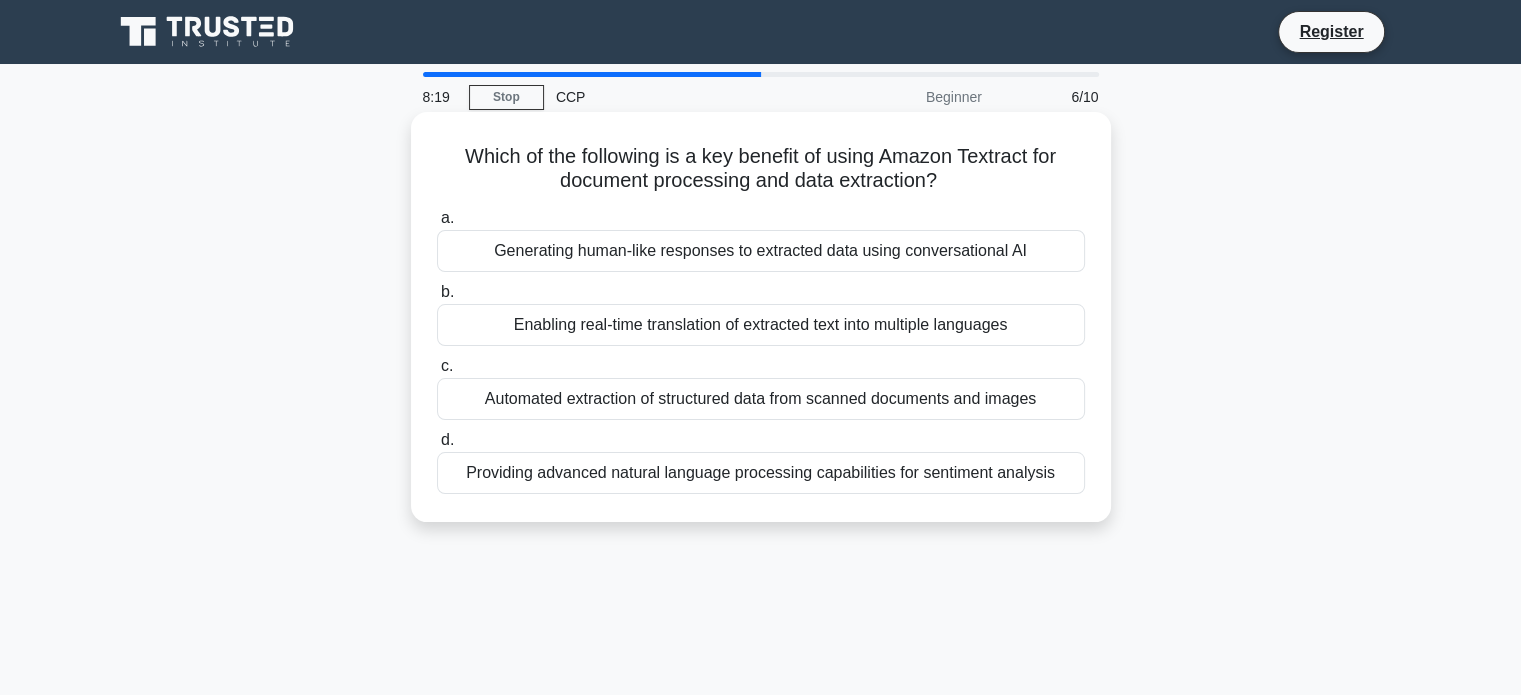 click on "Enabling real-time translation of extracted text into multiple languages" at bounding box center (761, 325) 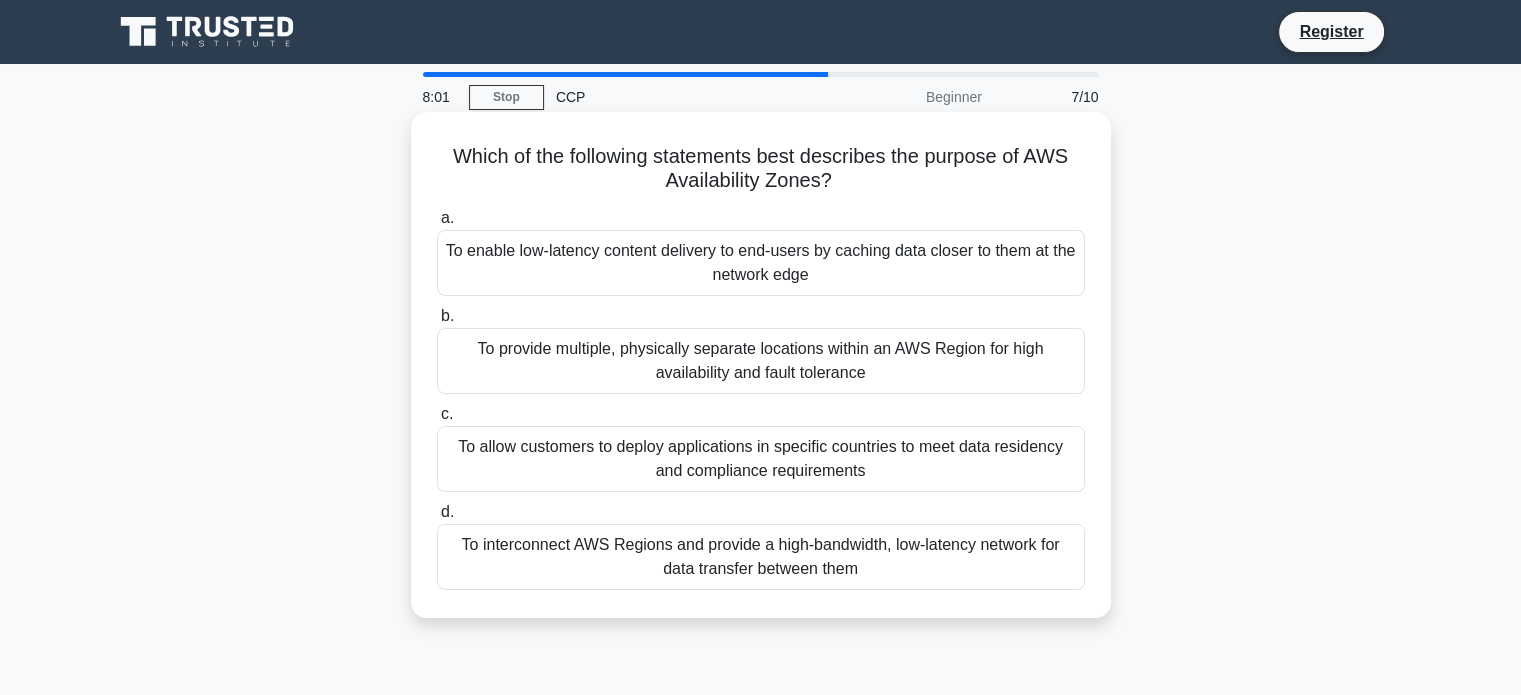 click on "To enable low-latency content delivery to end-users by caching data closer to them at the network edge" at bounding box center [761, 263] 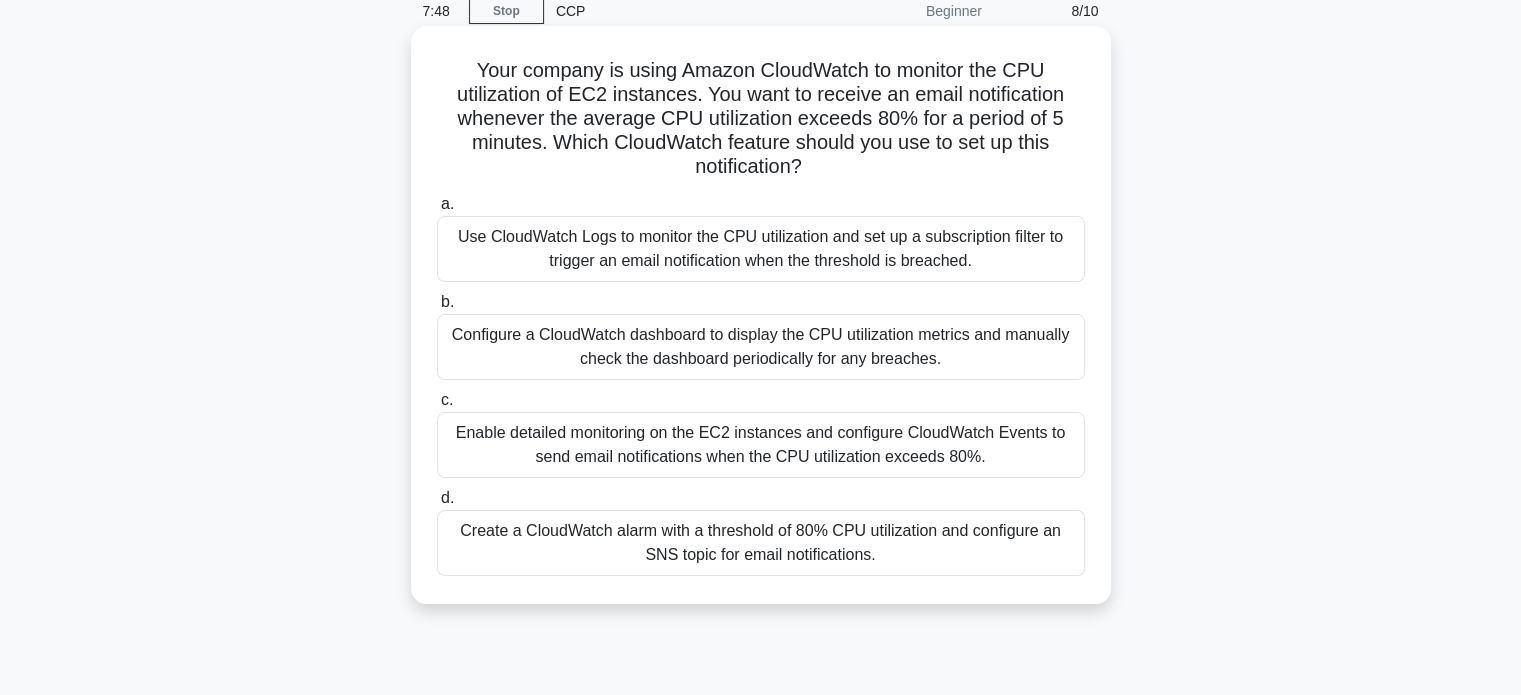 scroll, scrollTop: 87, scrollLeft: 0, axis: vertical 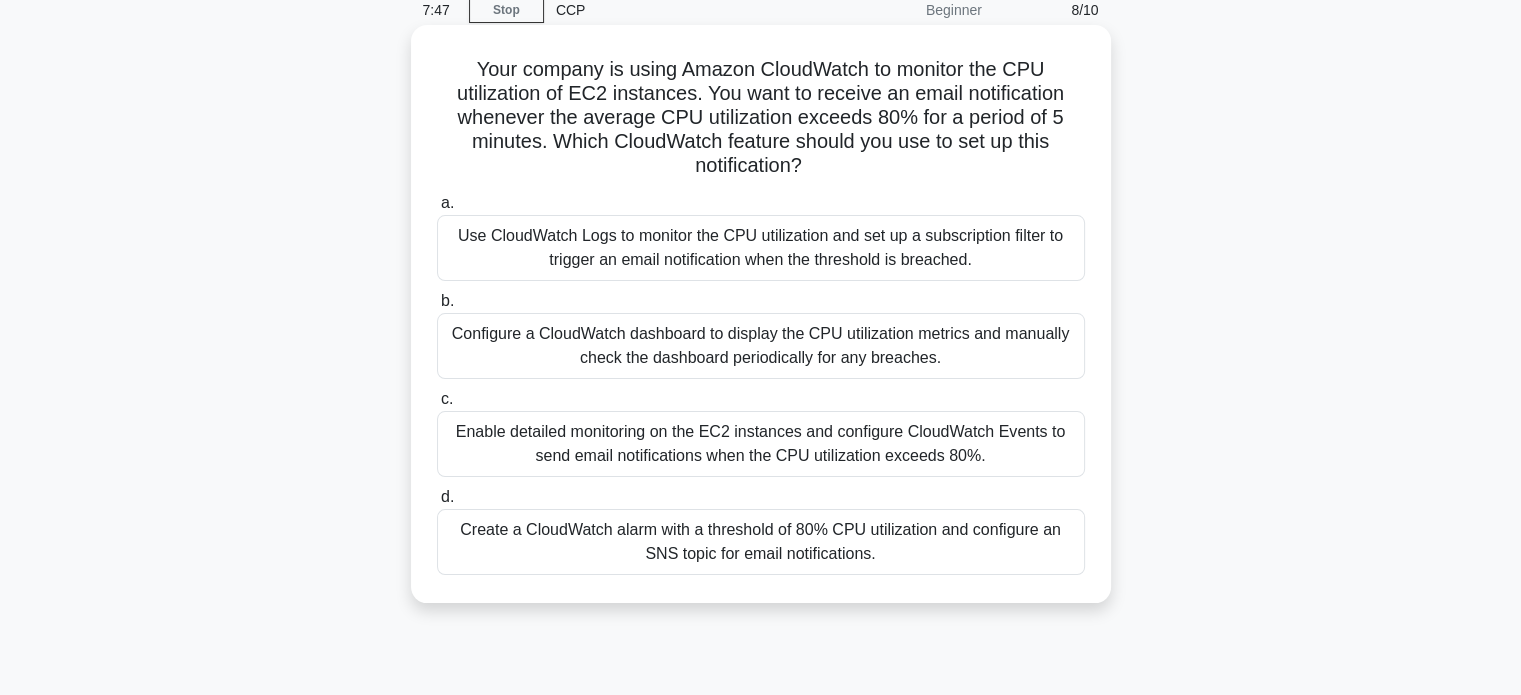 click on "Create a CloudWatch alarm with a threshold of 80% CPU utilization and configure an SNS topic for email notifications." at bounding box center [761, 542] 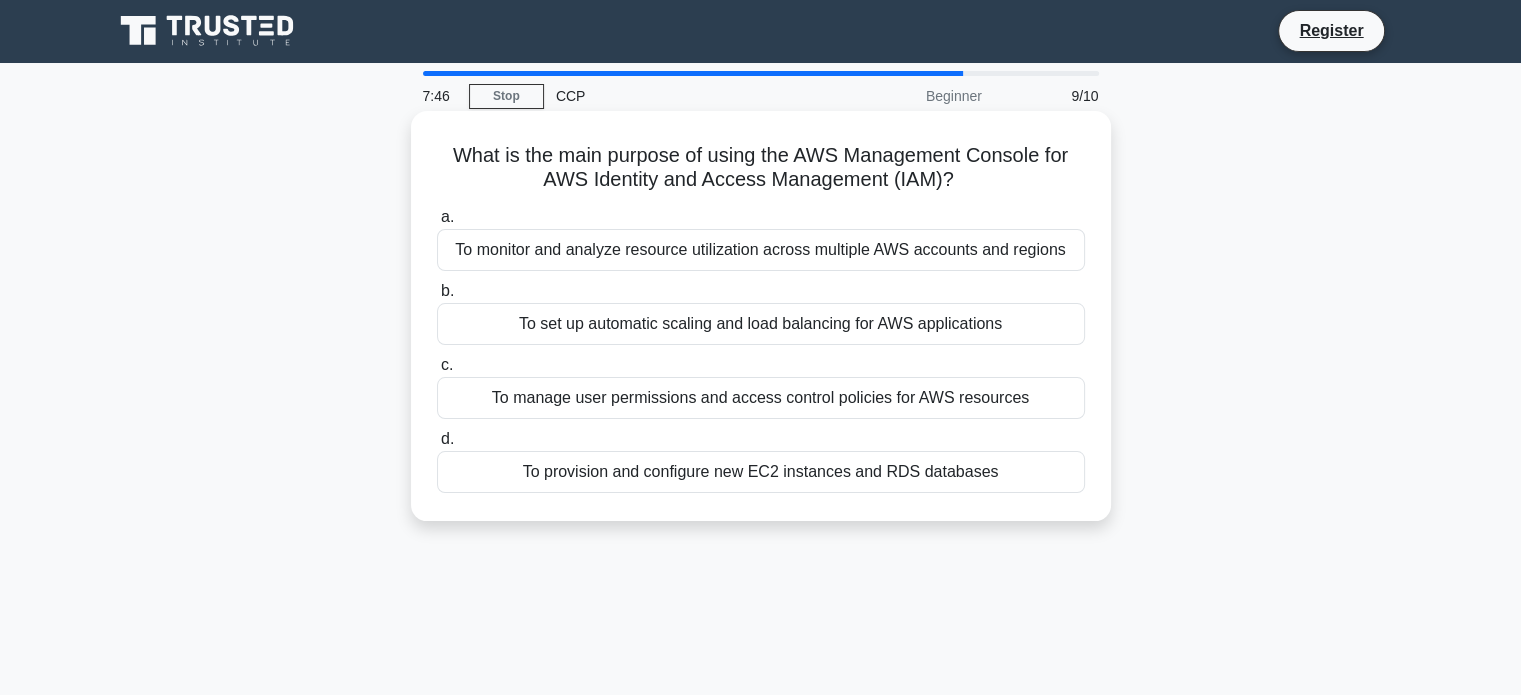 scroll, scrollTop: 0, scrollLeft: 0, axis: both 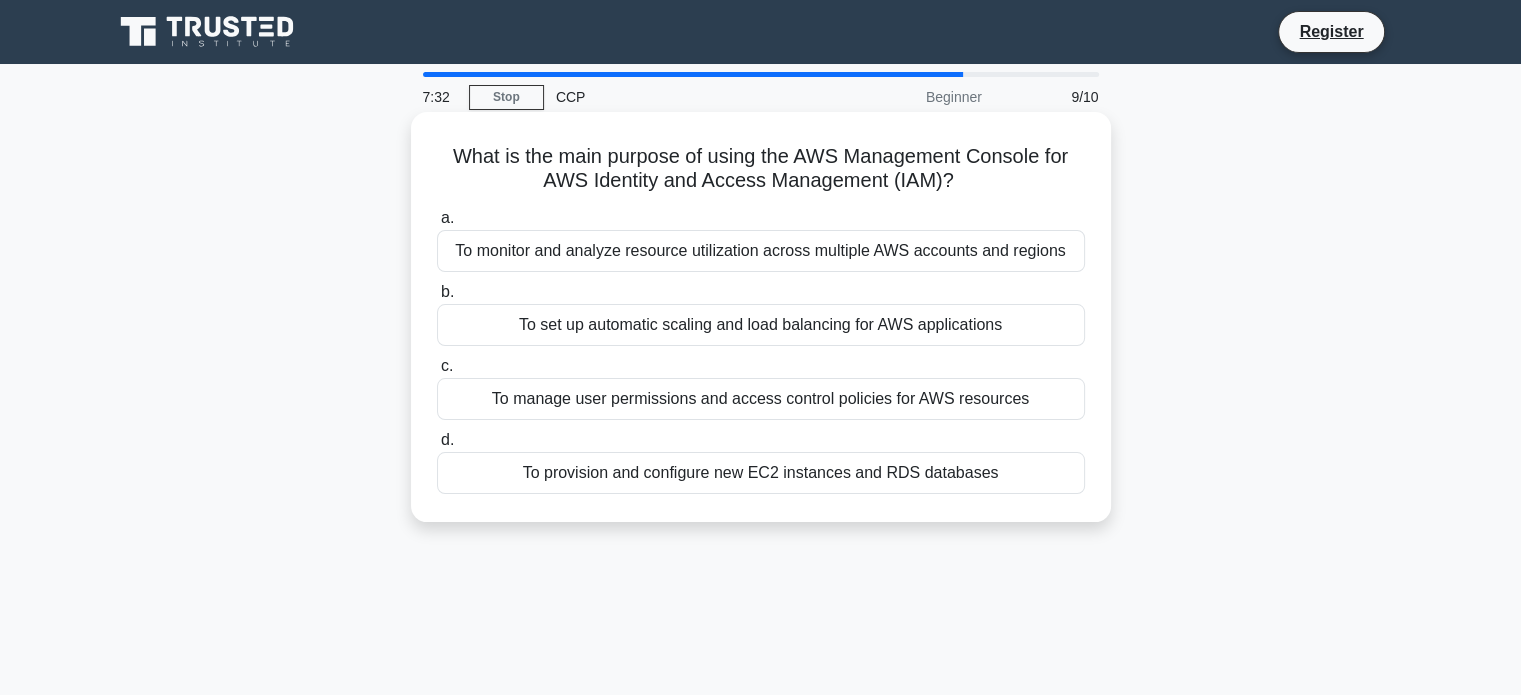 click on "To manage user permissions and access control policies for AWS resources" at bounding box center [761, 399] 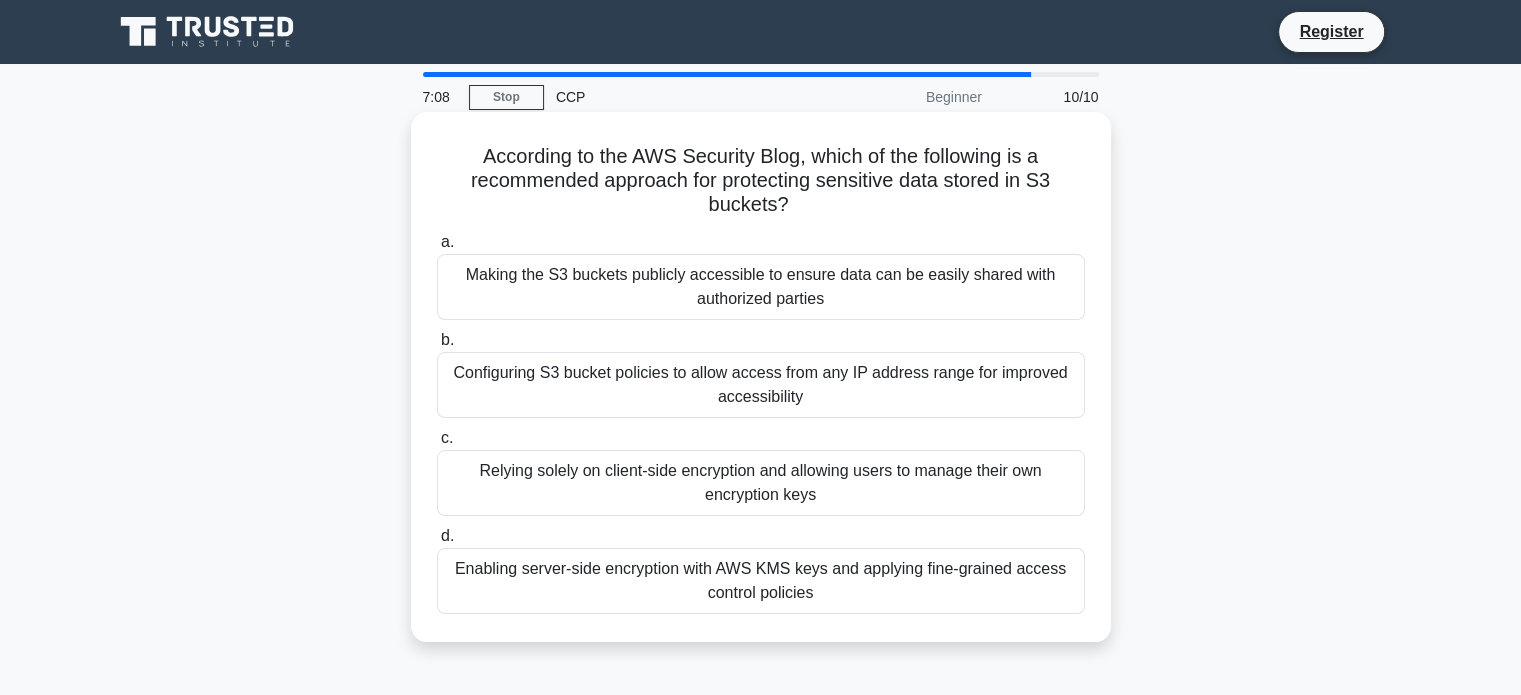click on "Enabling server-side encryption with AWS KMS keys and applying fine-grained access control policies" at bounding box center [761, 581] 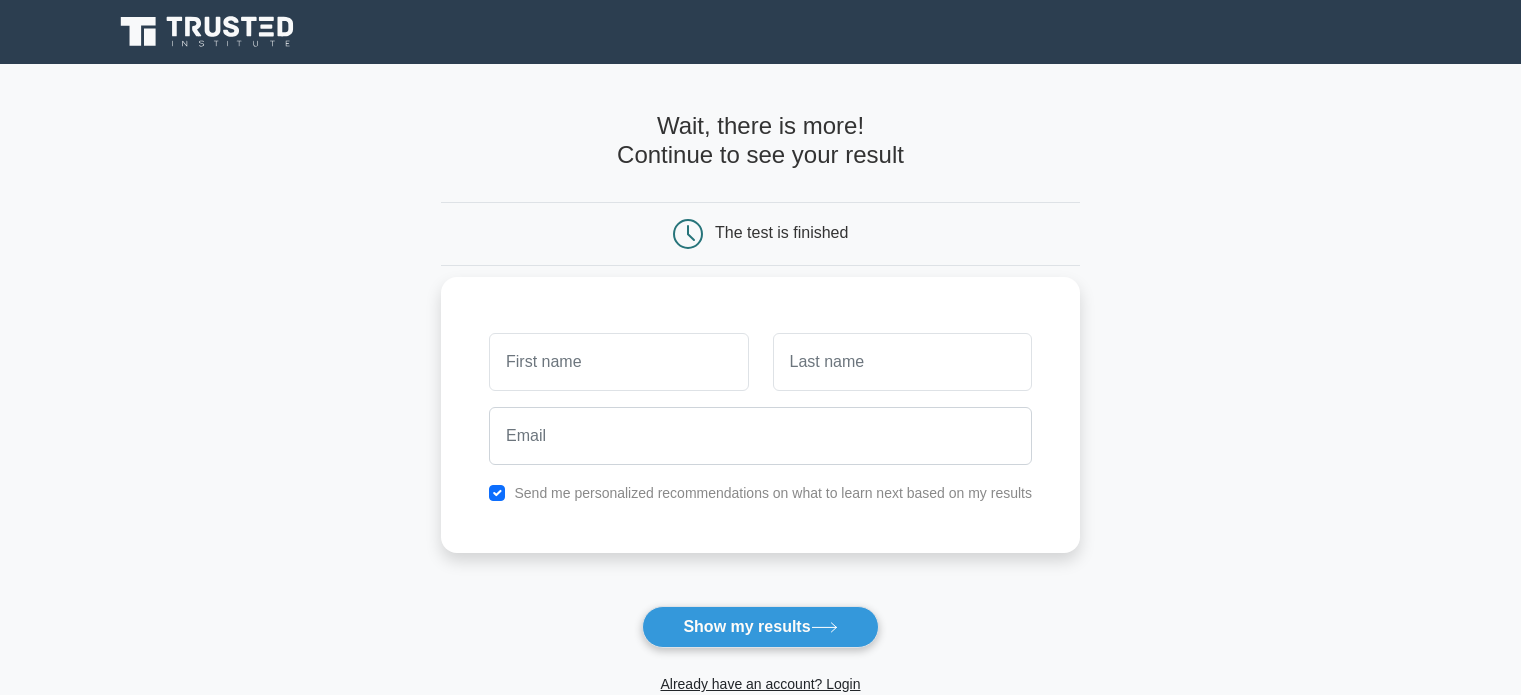 scroll, scrollTop: 40, scrollLeft: 0, axis: vertical 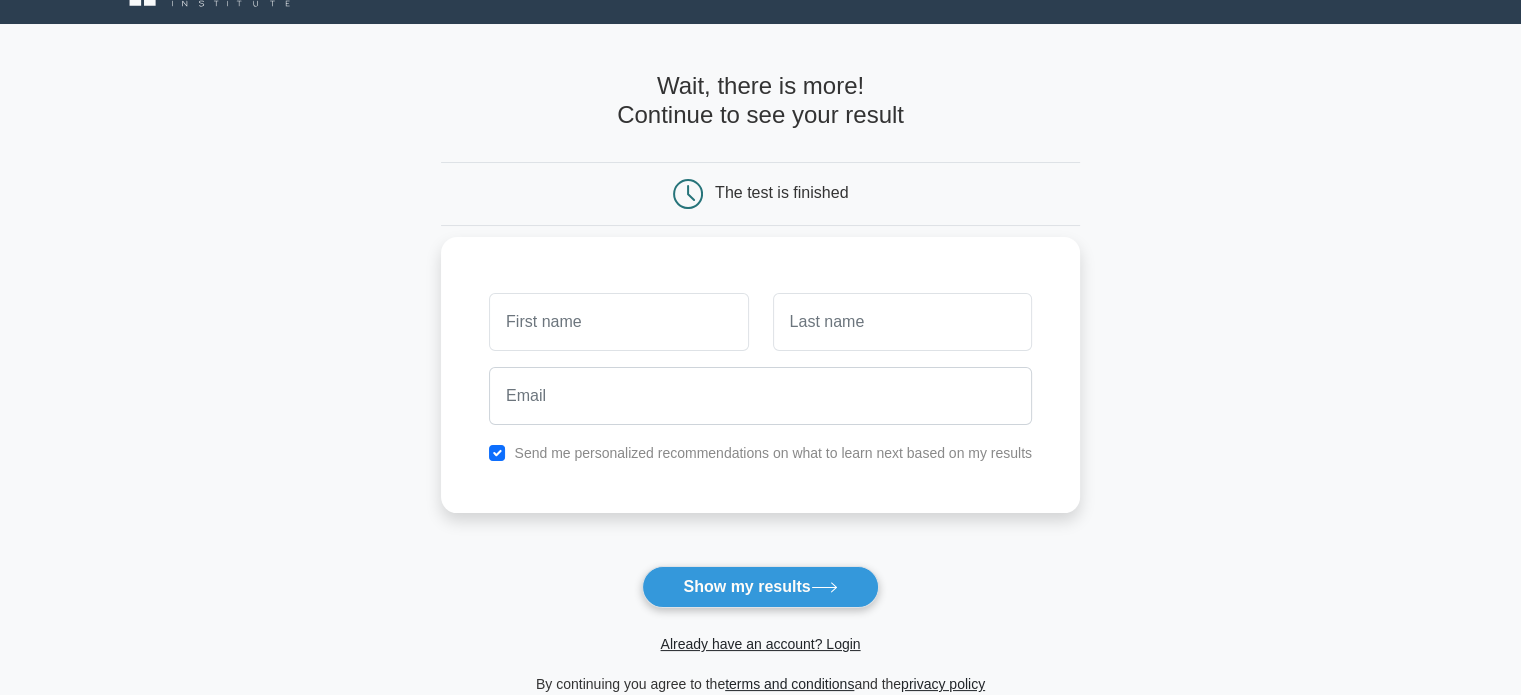 click at bounding box center [618, 322] 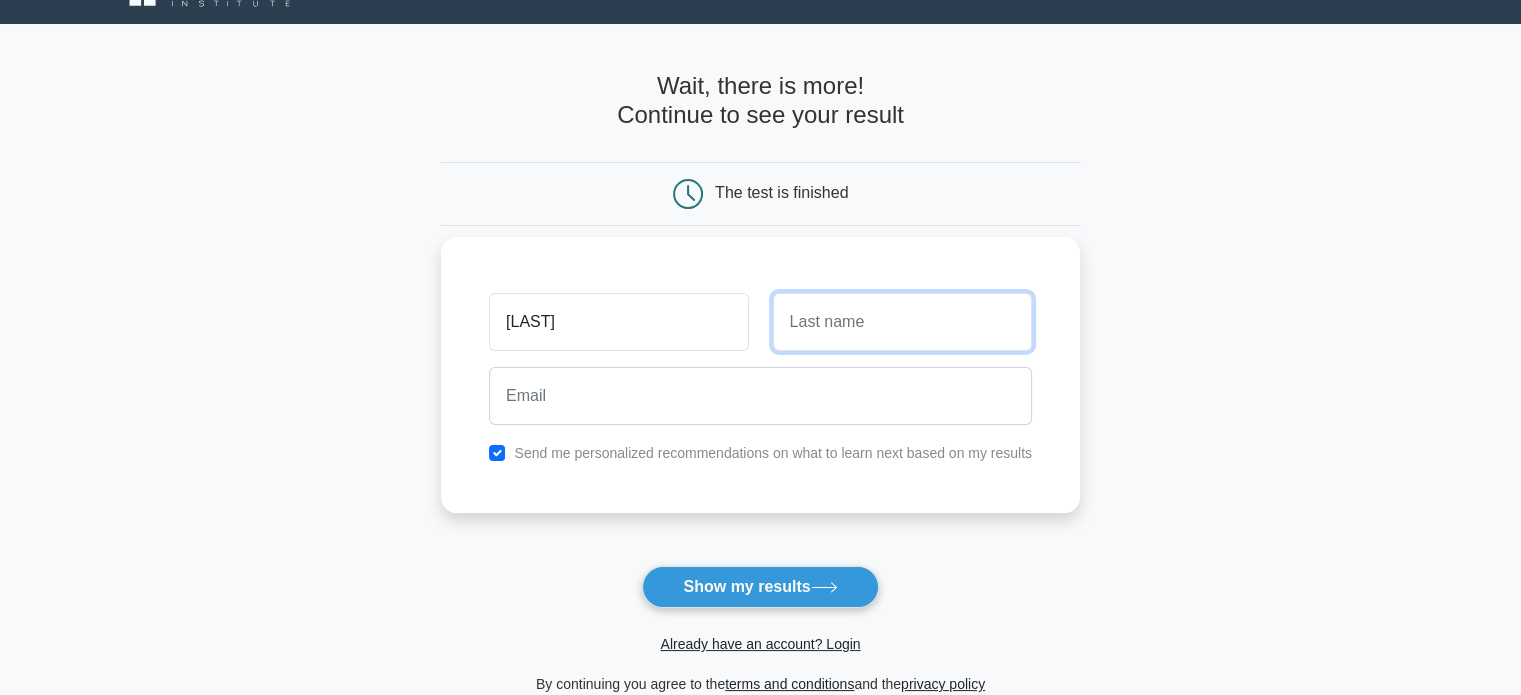 click at bounding box center (902, 322) 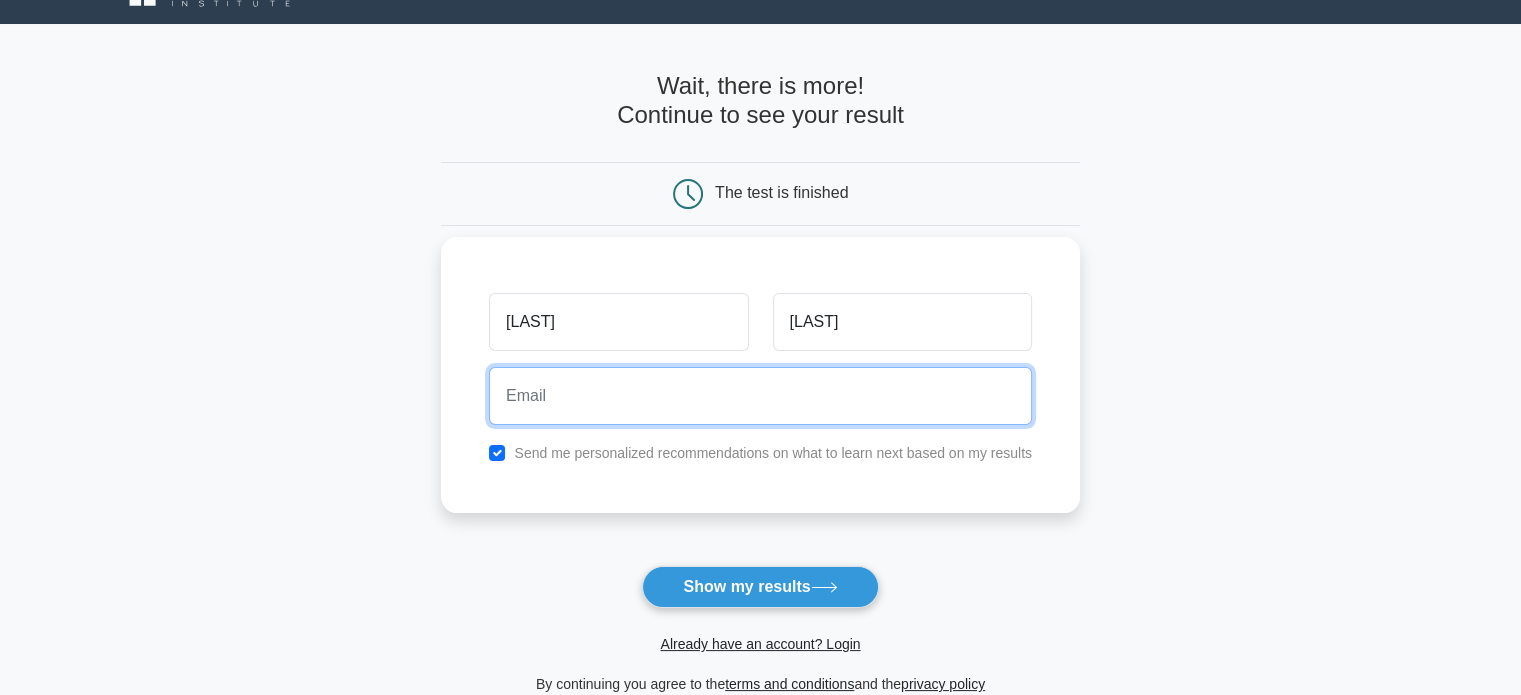 click at bounding box center (760, 396) 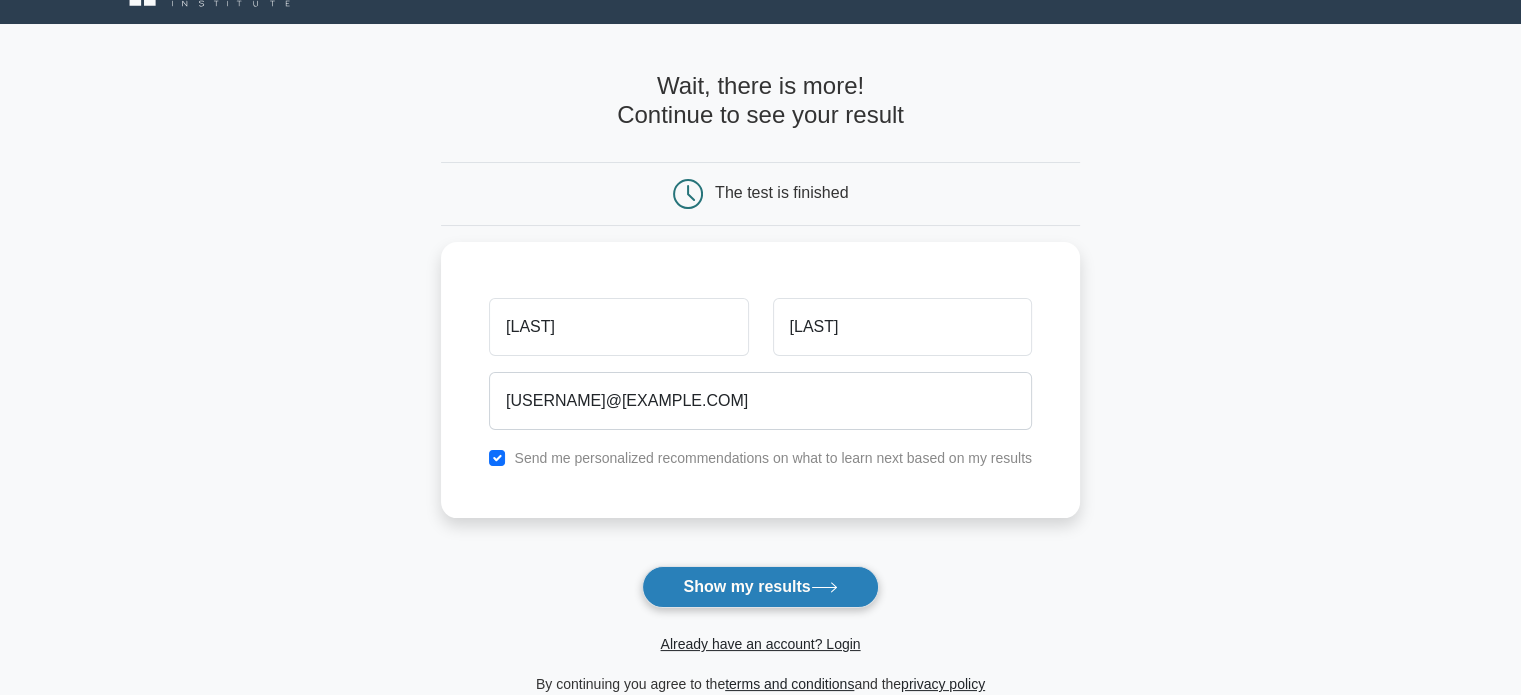 click on "Show my results" at bounding box center (760, 587) 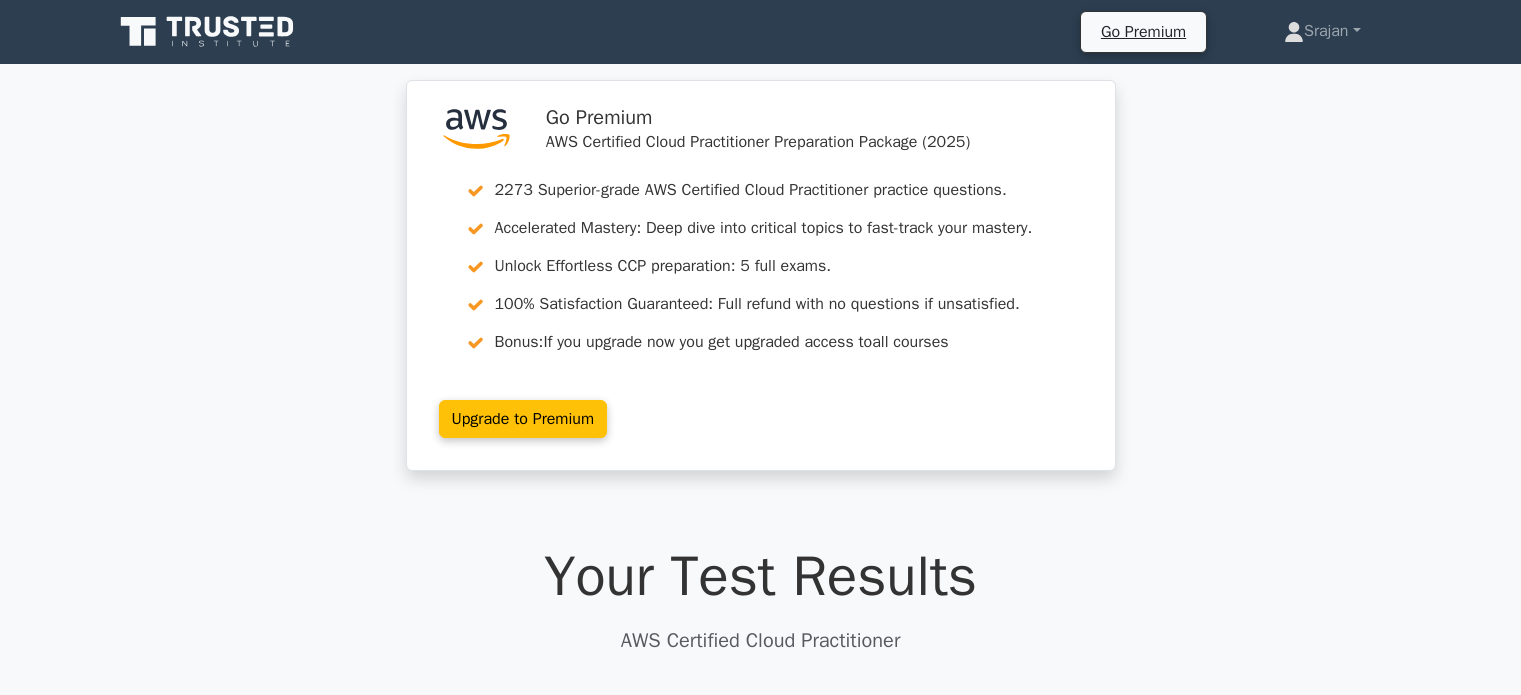 scroll, scrollTop: 0, scrollLeft: 0, axis: both 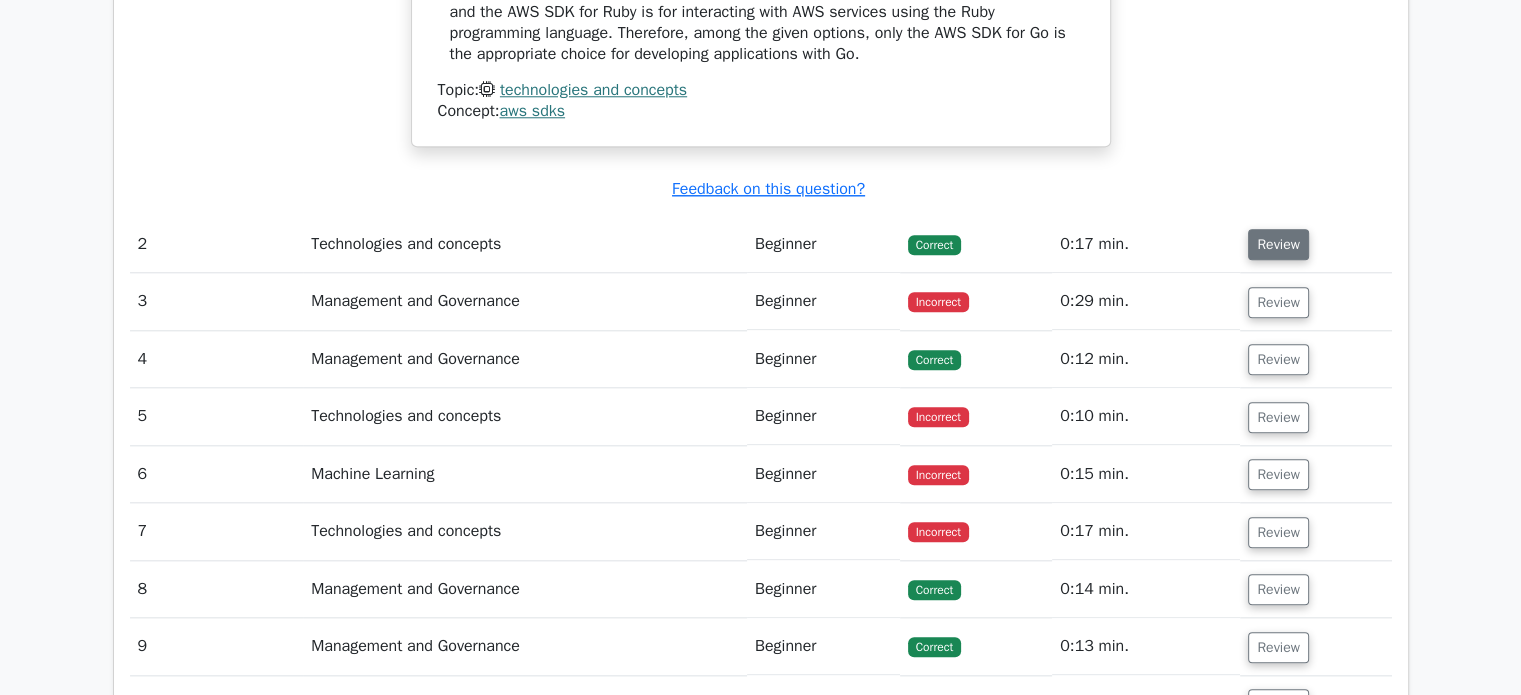 click on "Review" at bounding box center [1278, 244] 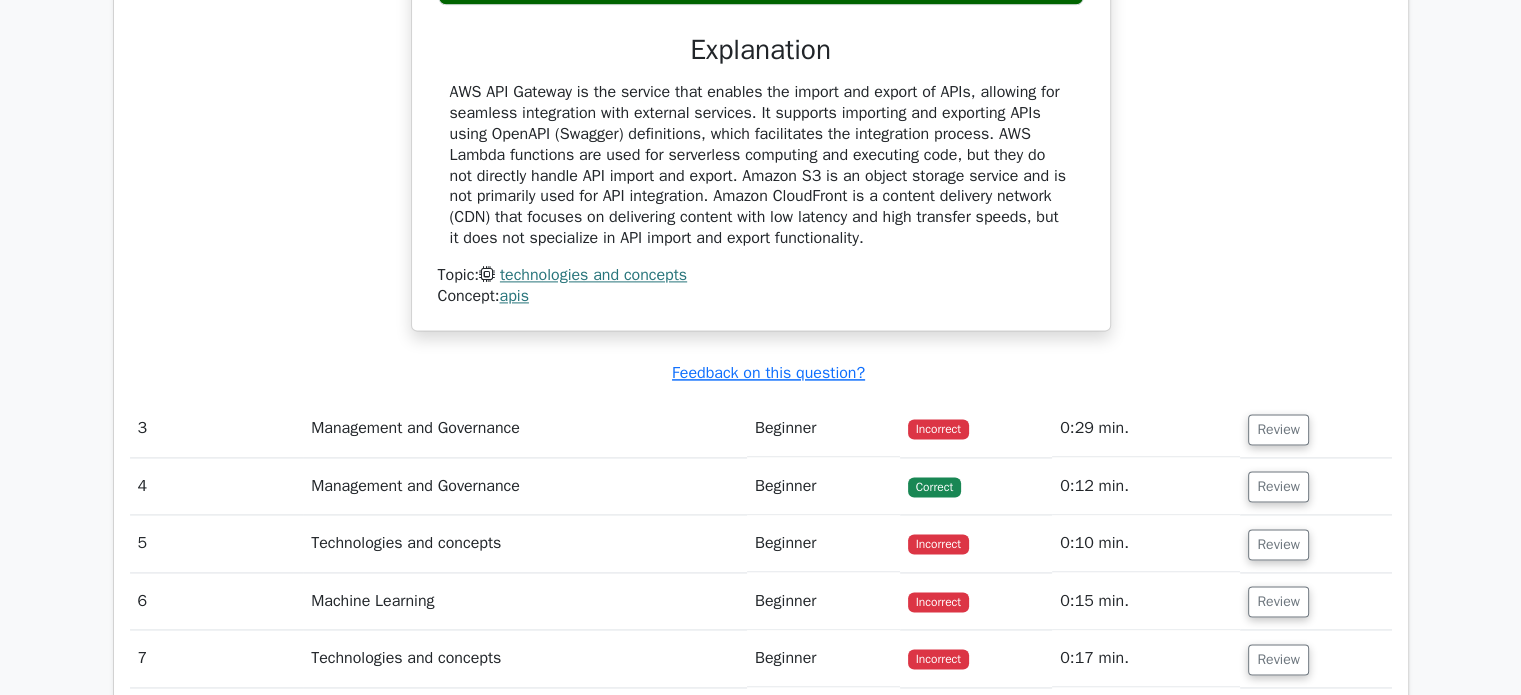 scroll, scrollTop: 2779, scrollLeft: 0, axis: vertical 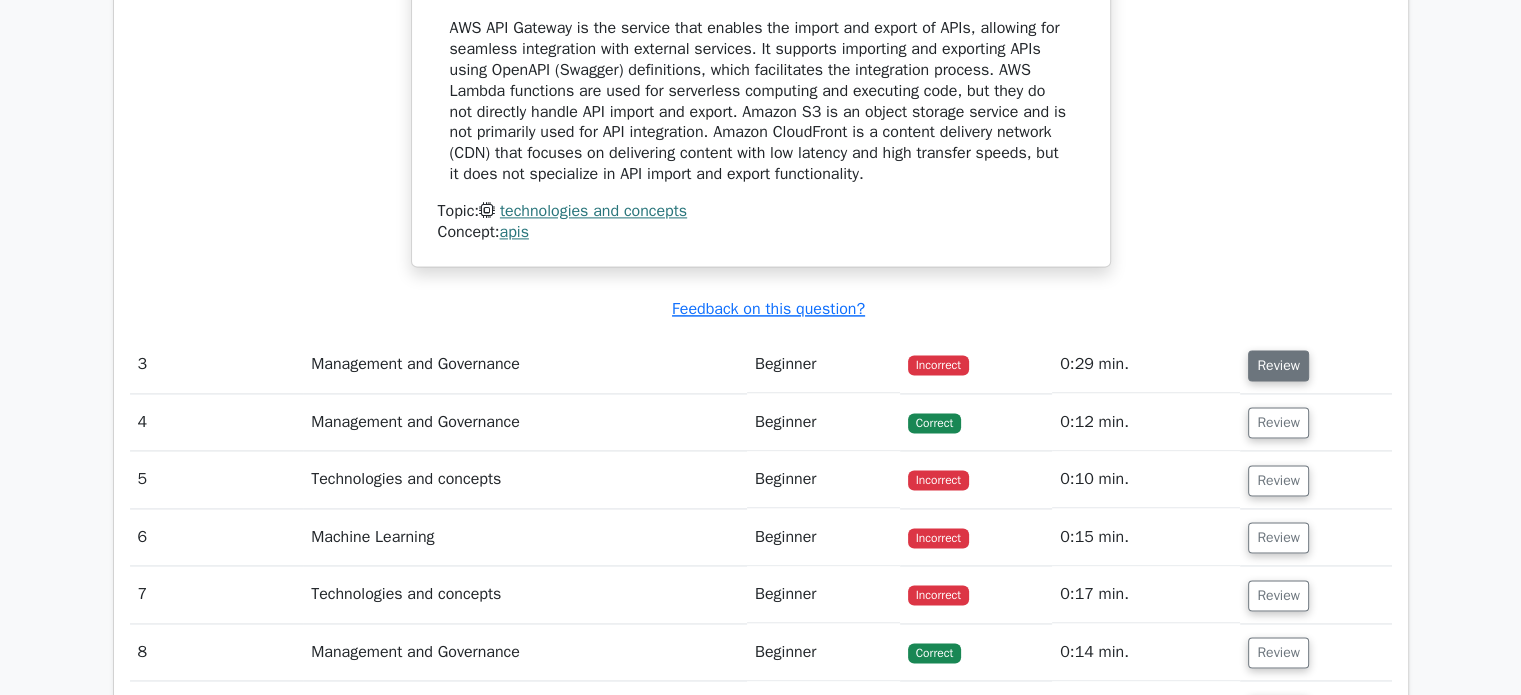 click on "Review" at bounding box center [1278, 365] 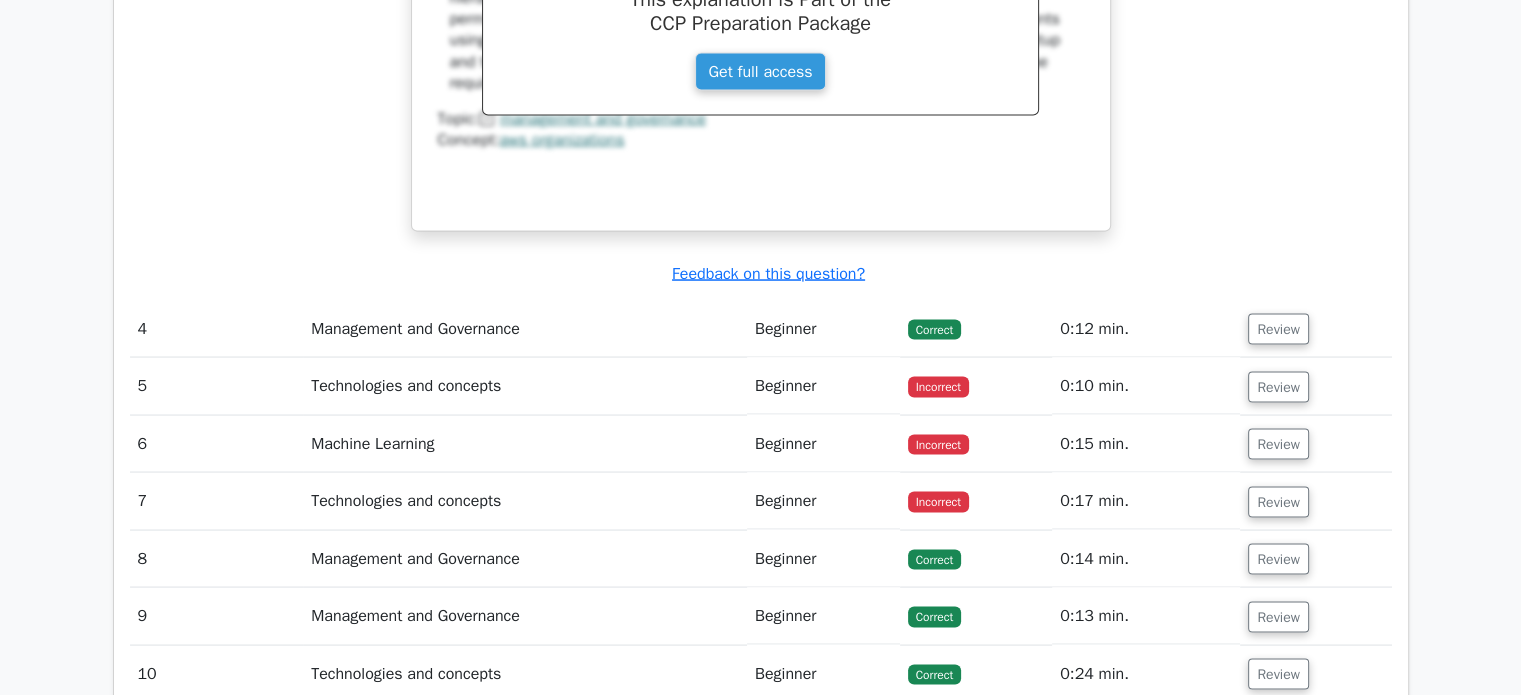 scroll, scrollTop: 3748, scrollLeft: 0, axis: vertical 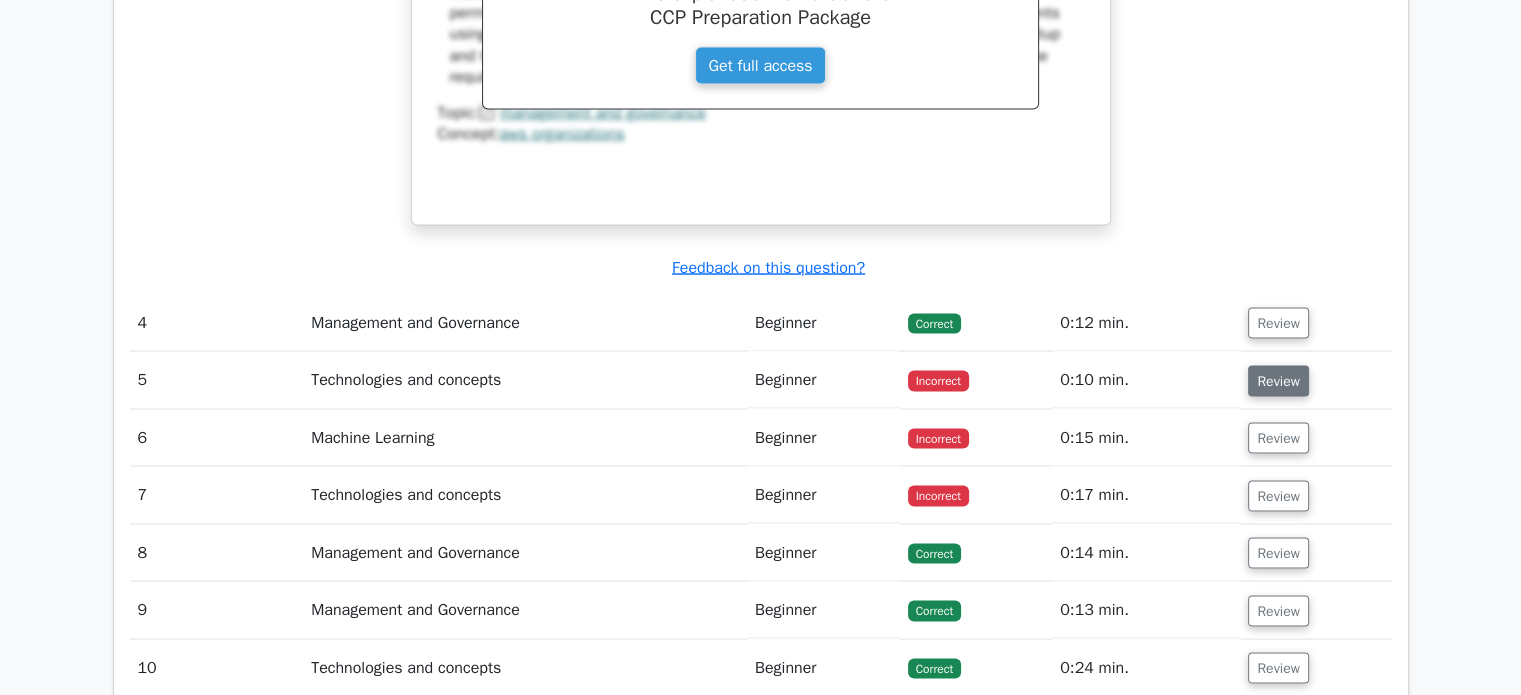 click on "Review" at bounding box center (1278, 380) 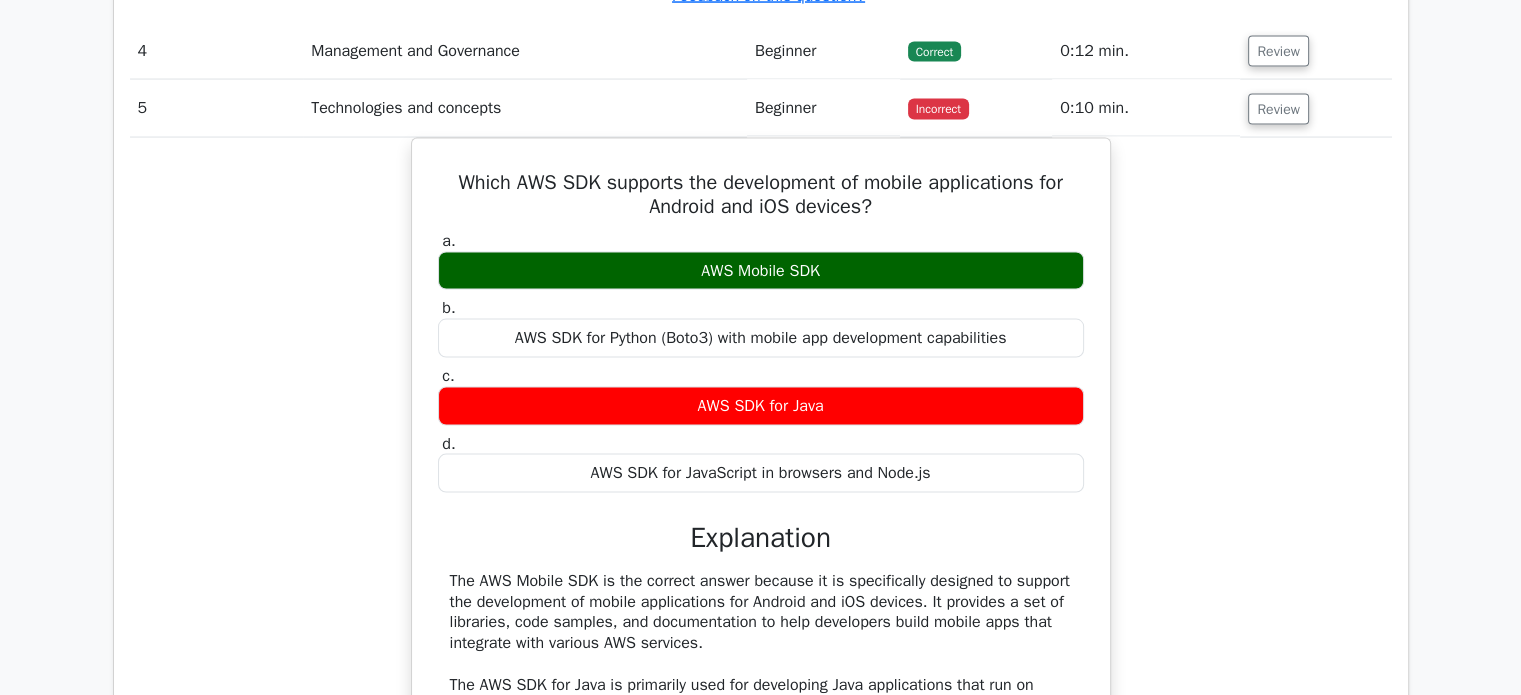 scroll, scrollTop: 4020, scrollLeft: 0, axis: vertical 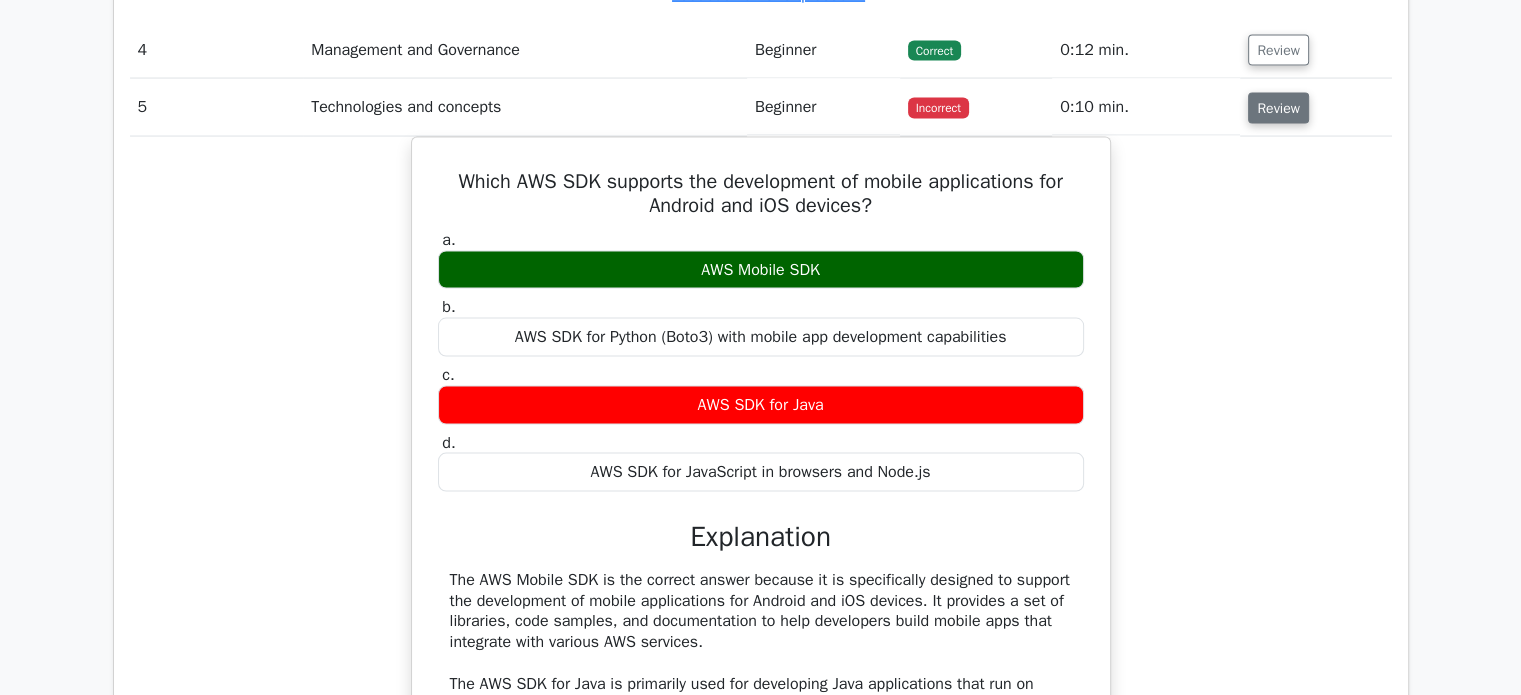 click on "Review" at bounding box center [1278, 108] 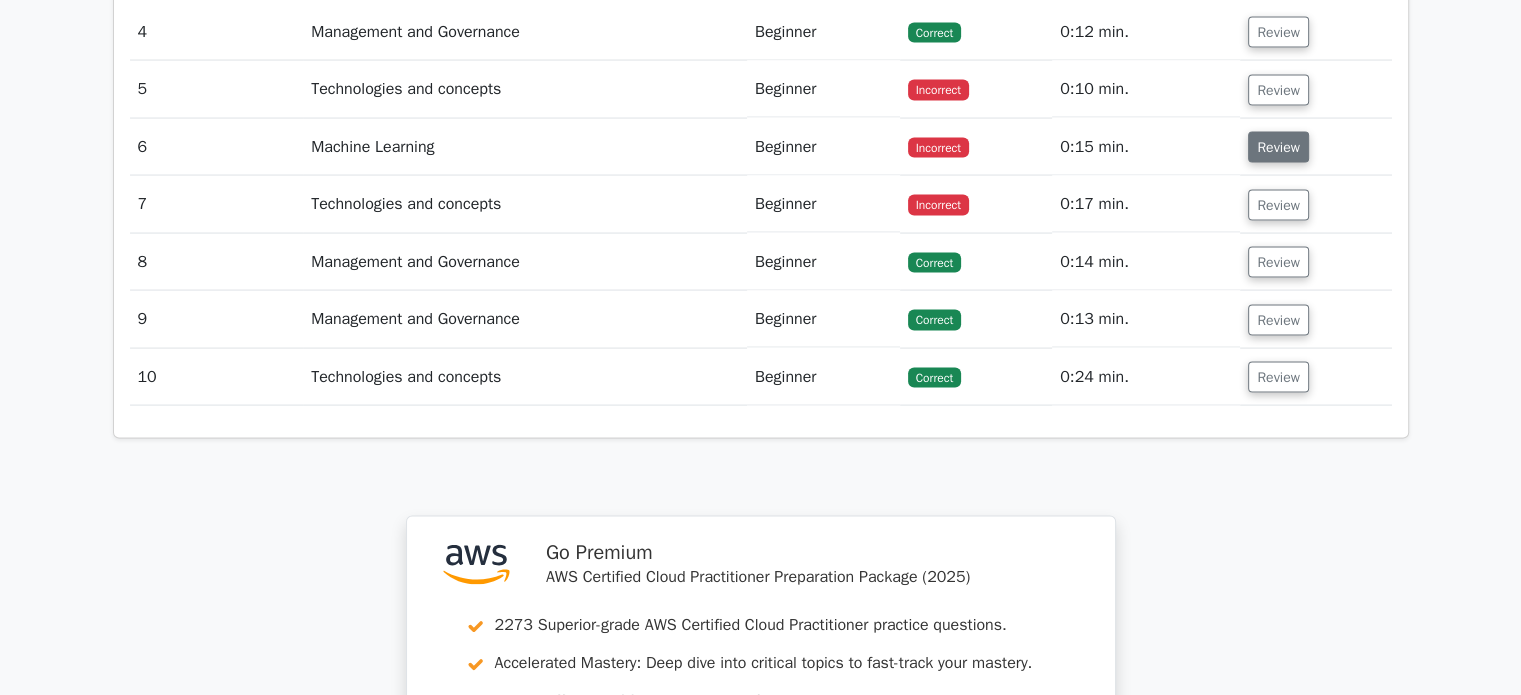scroll, scrollTop: 4040, scrollLeft: 0, axis: vertical 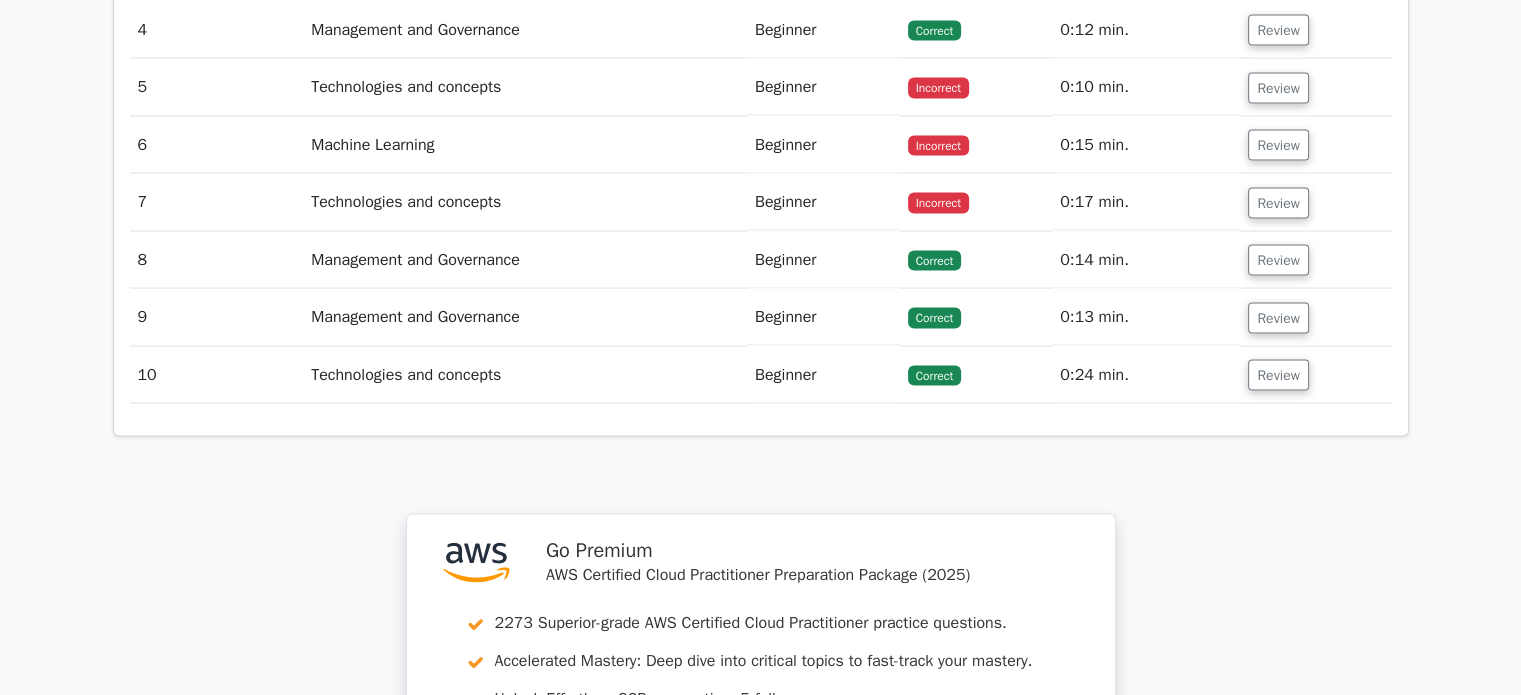 click on "Review" at bounding box center (1315, 145) 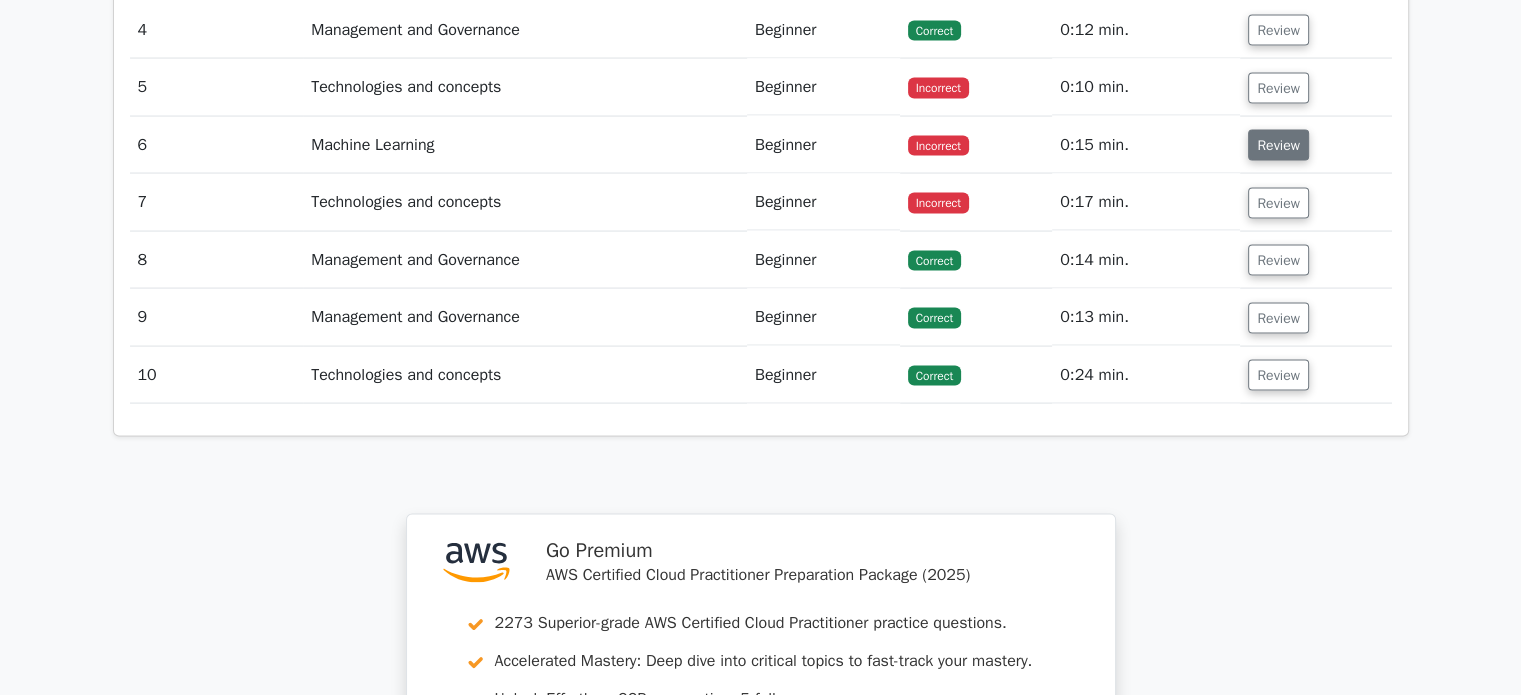 click on "Review" at bounding box center (1278, 145) 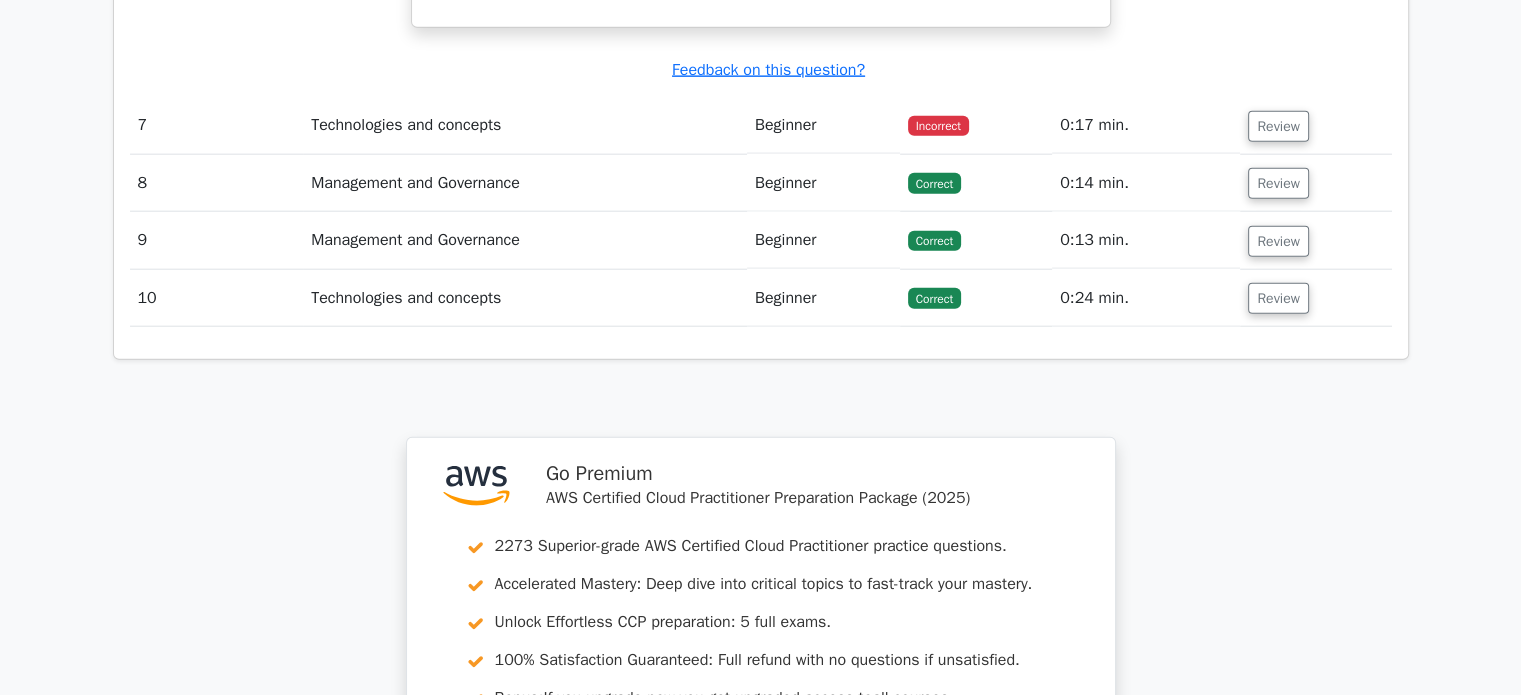 scroll, scrollTop: 4936, scrollLeft: 0, axis: vertical 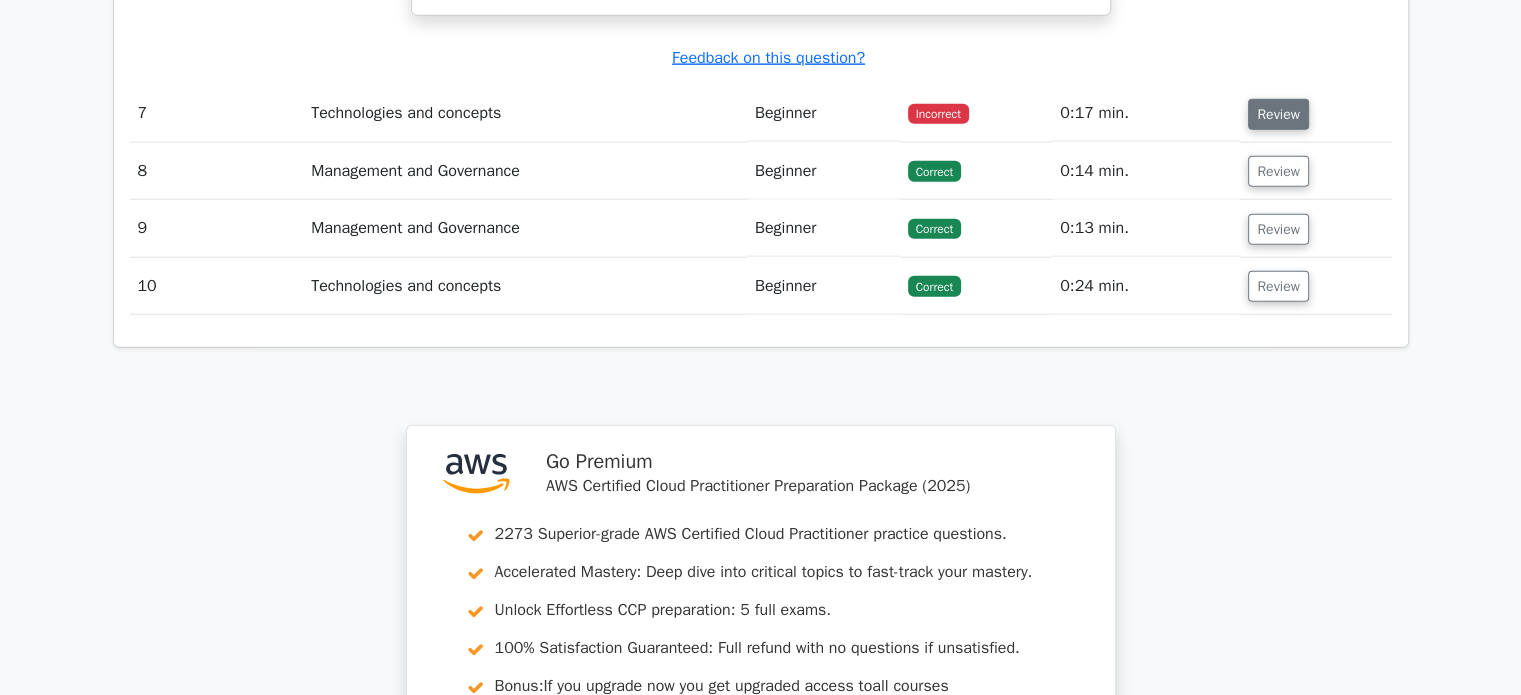 click on "Review" at bounding box center [1278, 114] 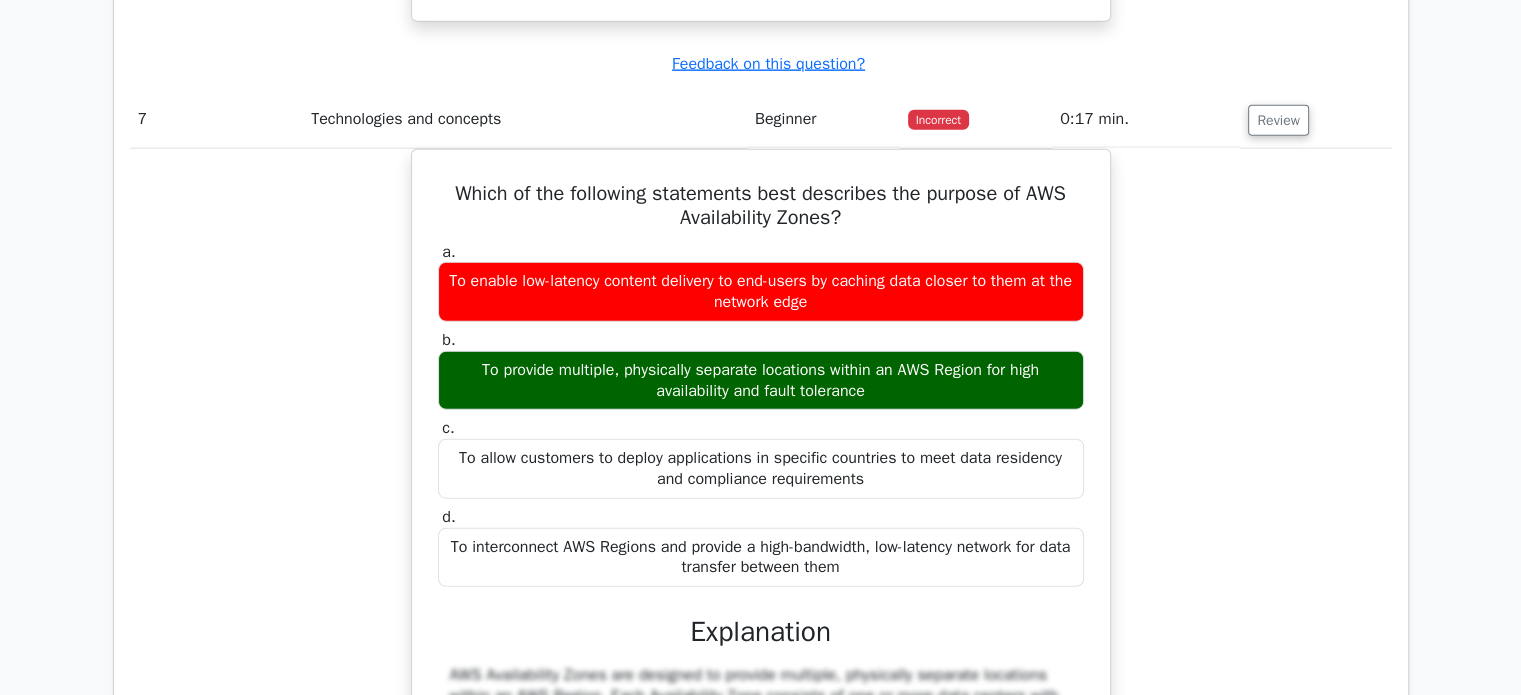 scroll, scrollTop: 4928, scrollLeft: 0, axis: vertical 